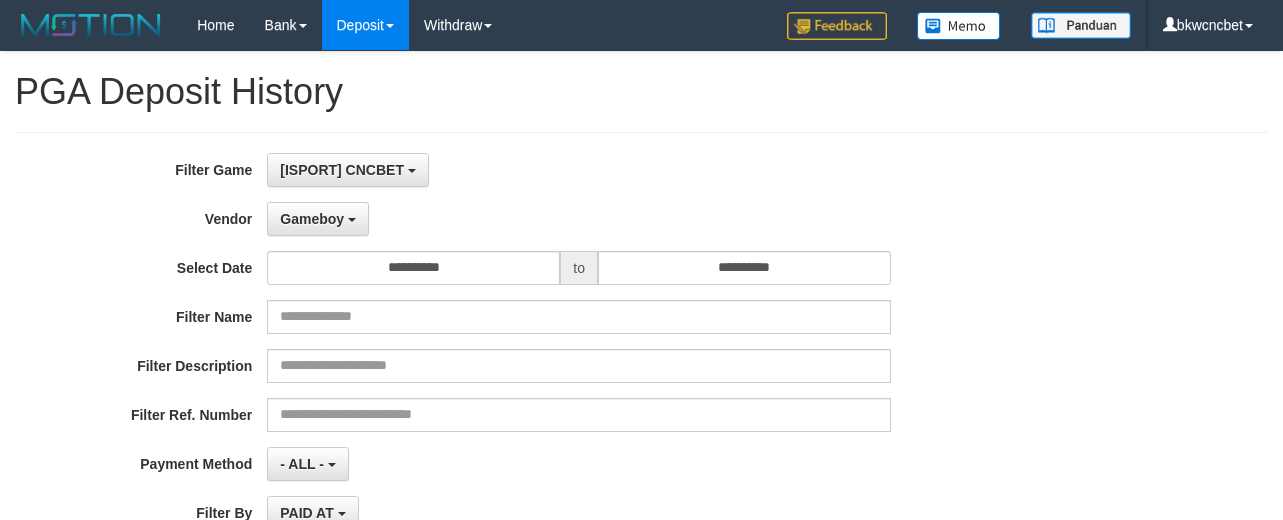 select on "**********" 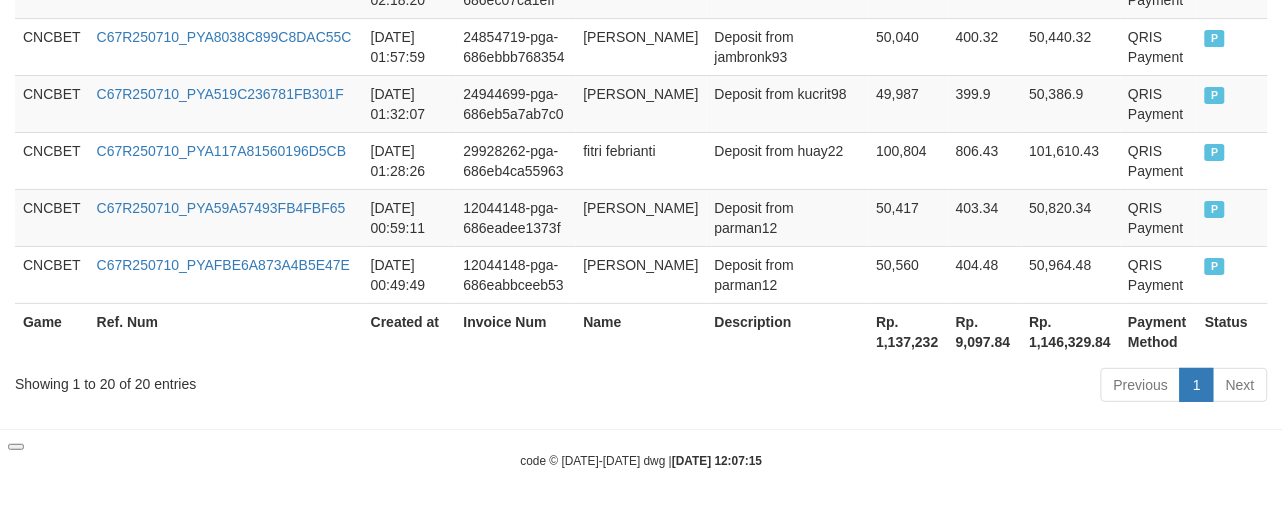scroll, scrollTop: 17, scrollLeft: 0, axis: vertical 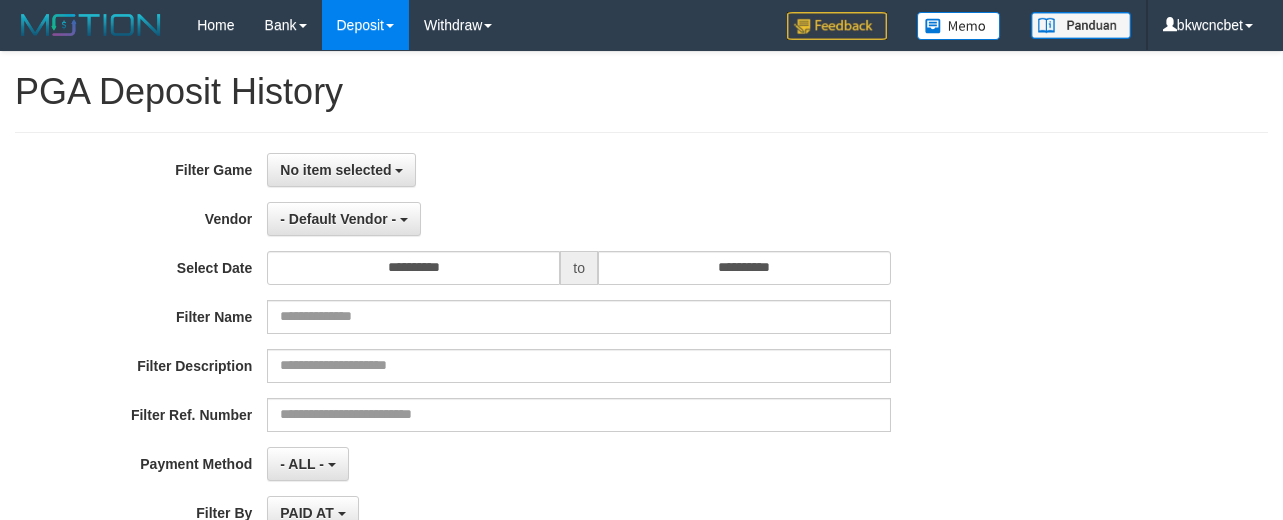select 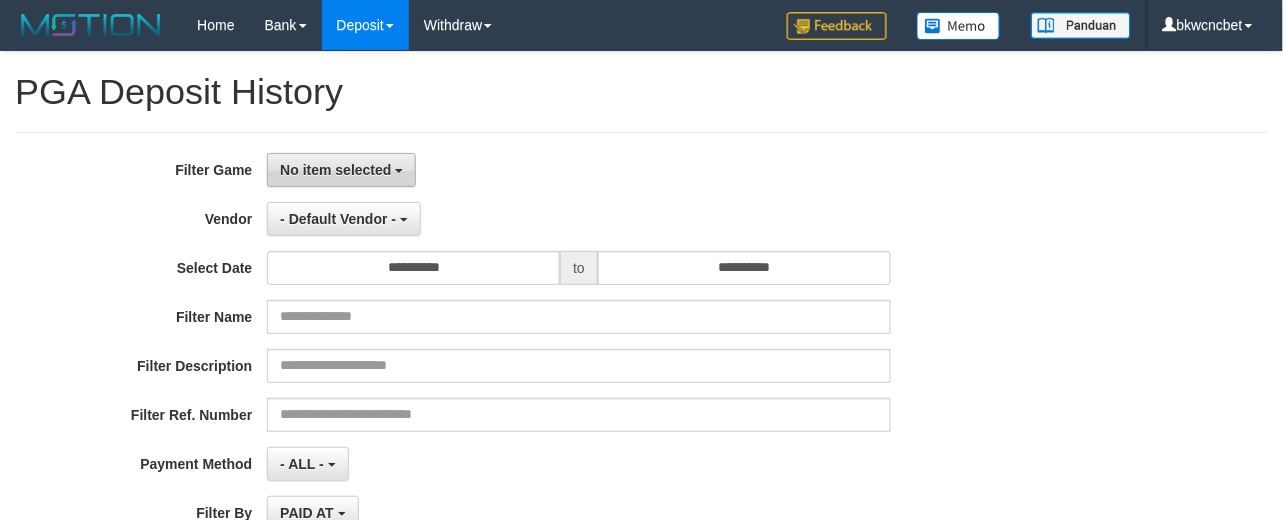 click on "No item selected" at bounding box center [335, 170] 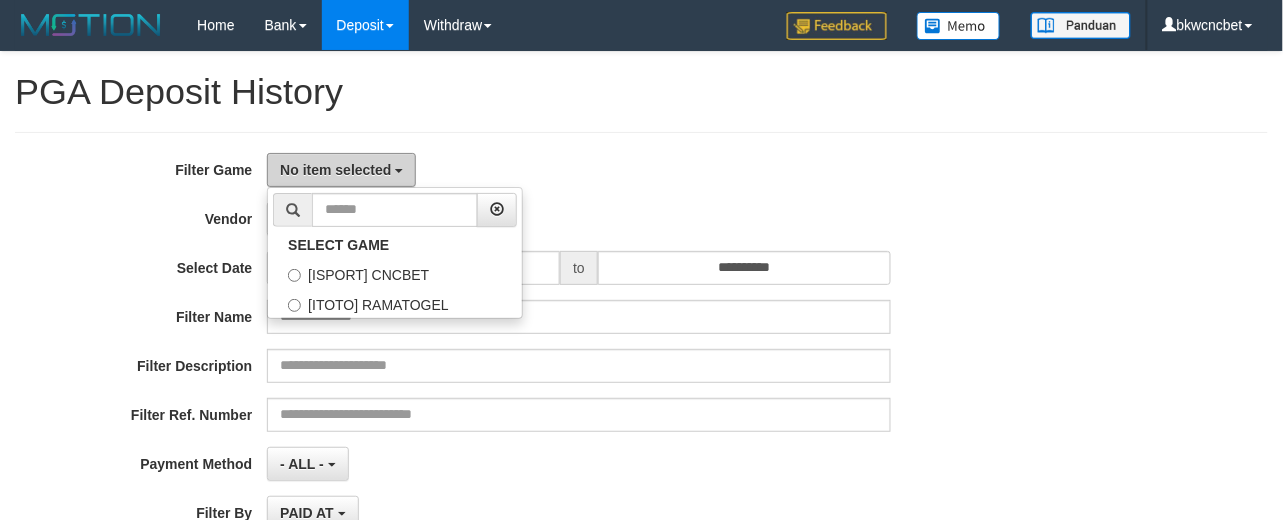scroll, scrollTop: 405, scrollLeft: 0, axis: vertical 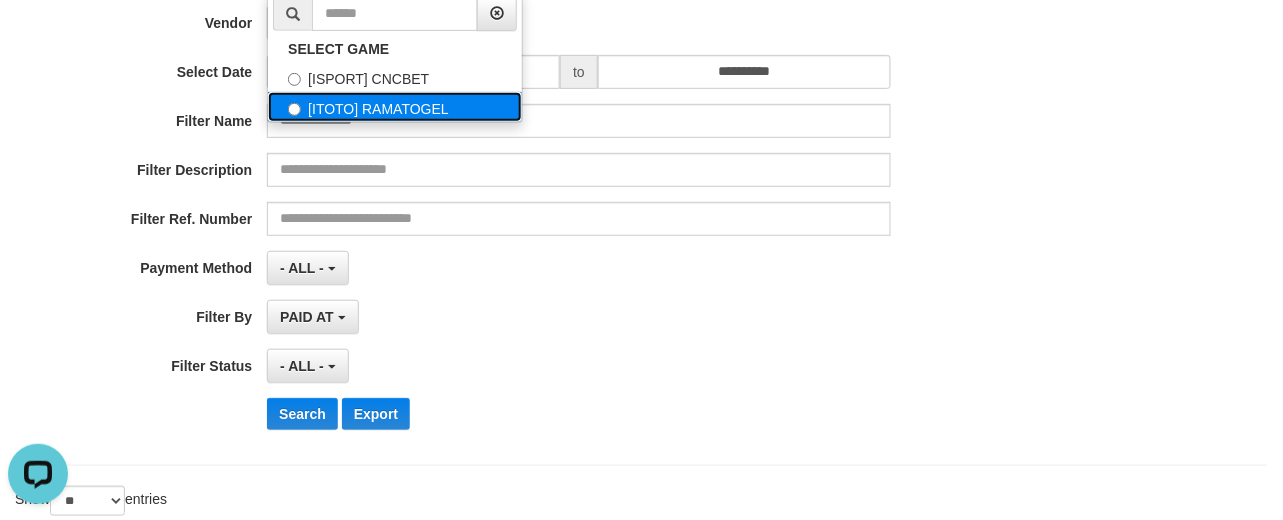 click on "[ITOTO] RAMATOGEL" at bounding box center (395, 107) 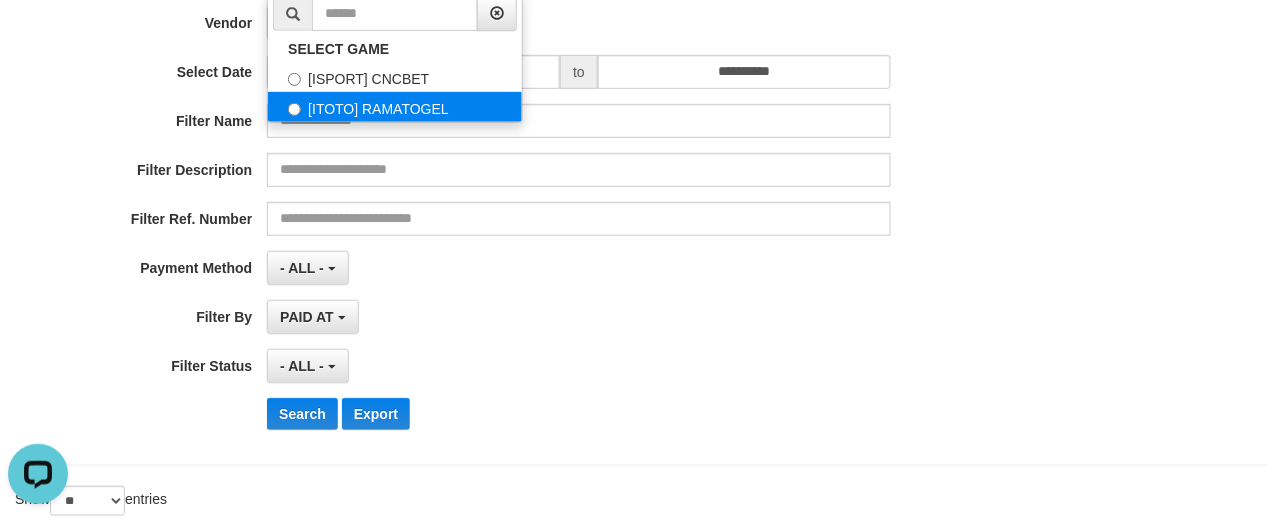 select on "****" 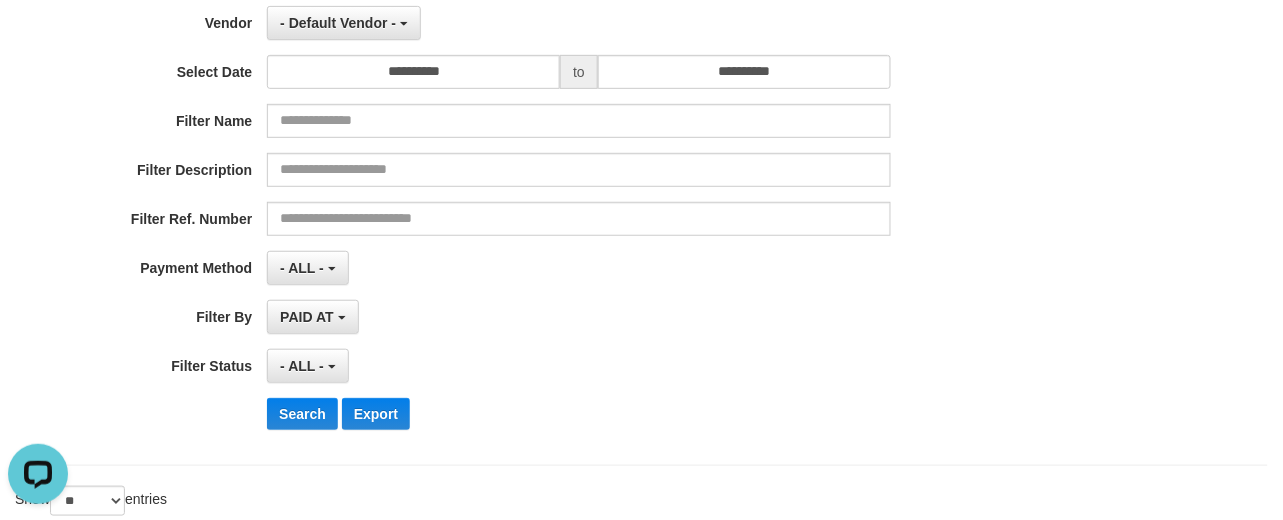 scroll, scrollTop: 35, scrollLeft: 0, axis: vertical 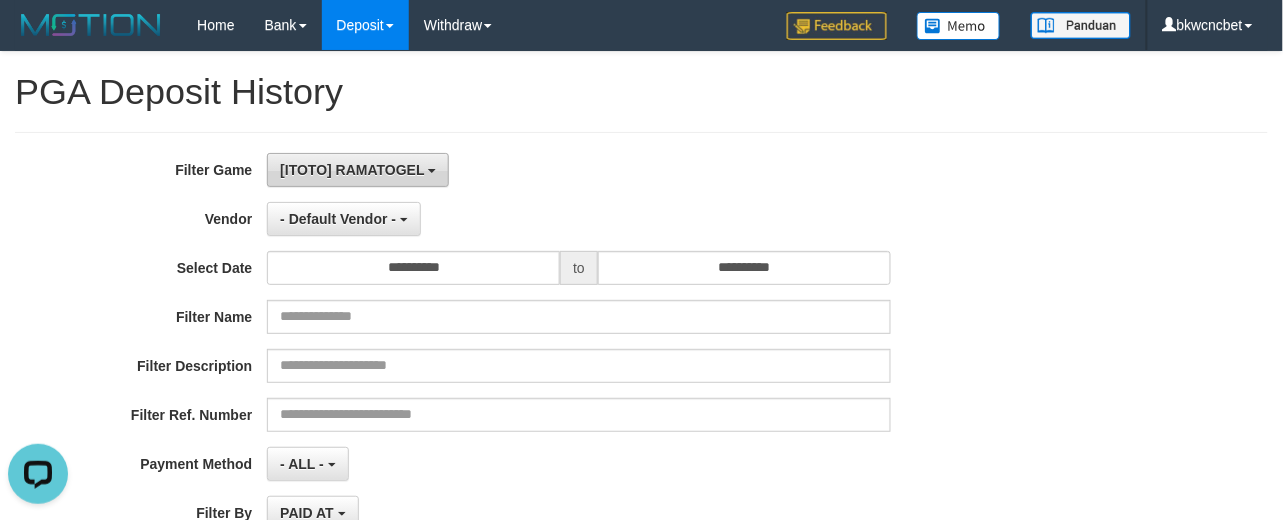 click on "[ITOTO] RAMATOGEL" at bounding box center [352, 170] 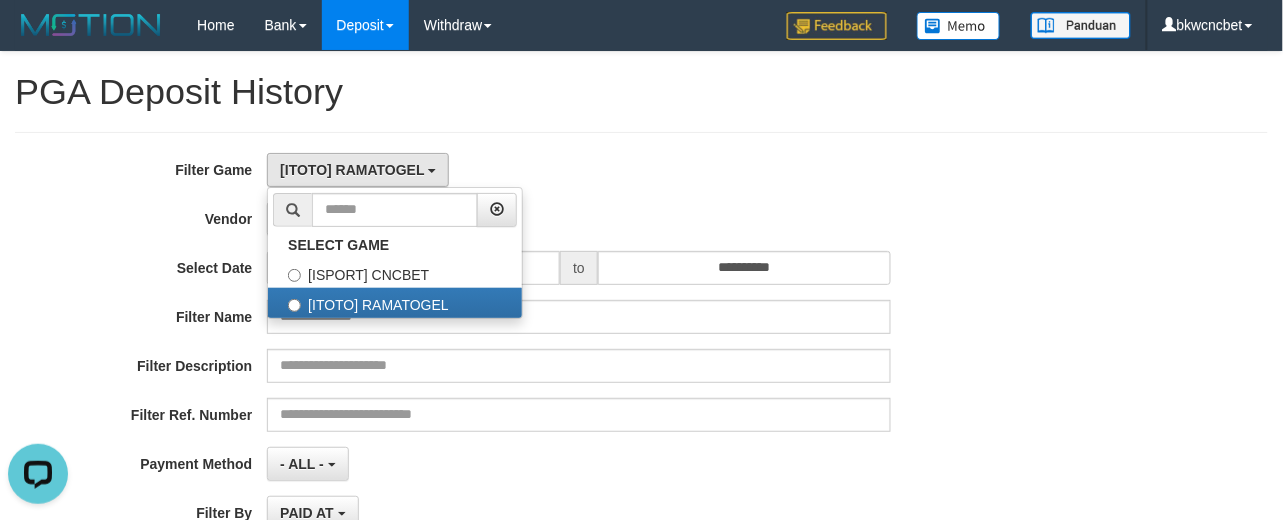 click on "**********" at bounding box center [534, 397] 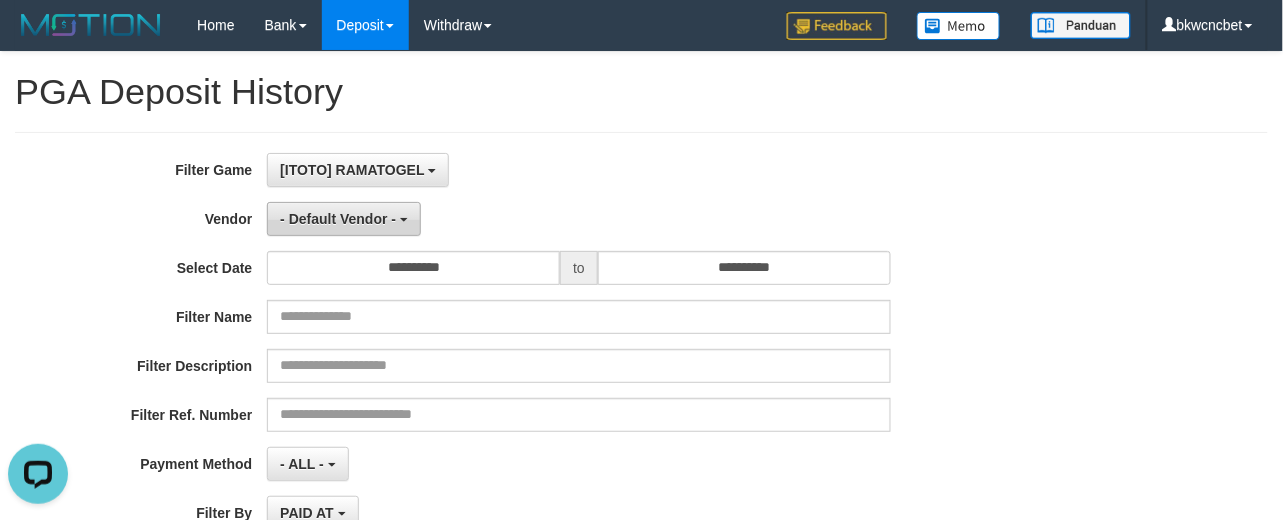 click on "- Default Vendor -" at bounding box center [338, 219] 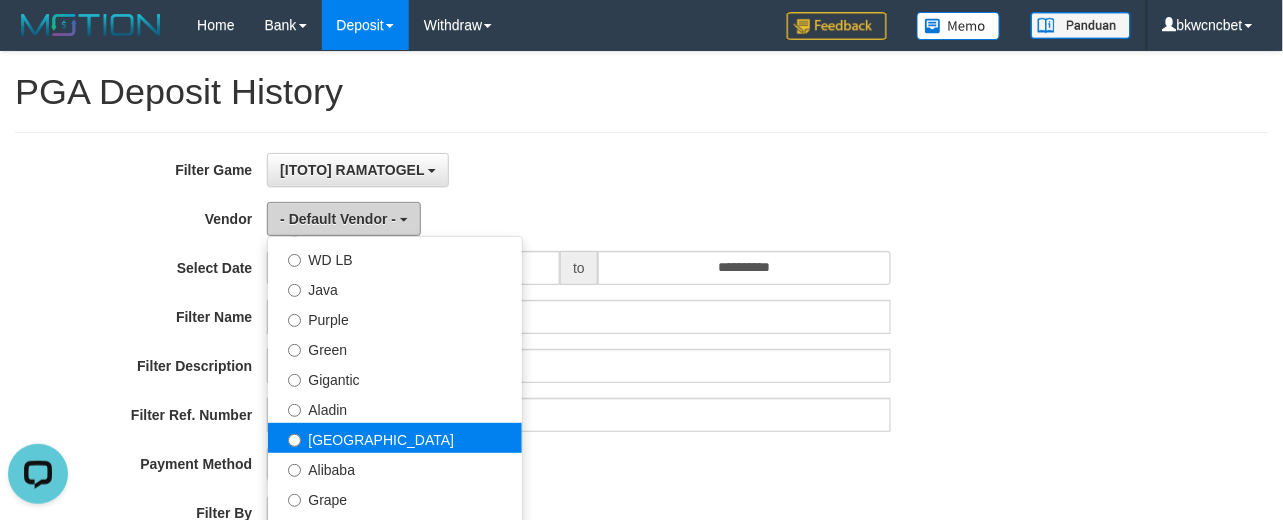 scroll, scrollTop: 208, scrollLeft: 0, axis: vertical 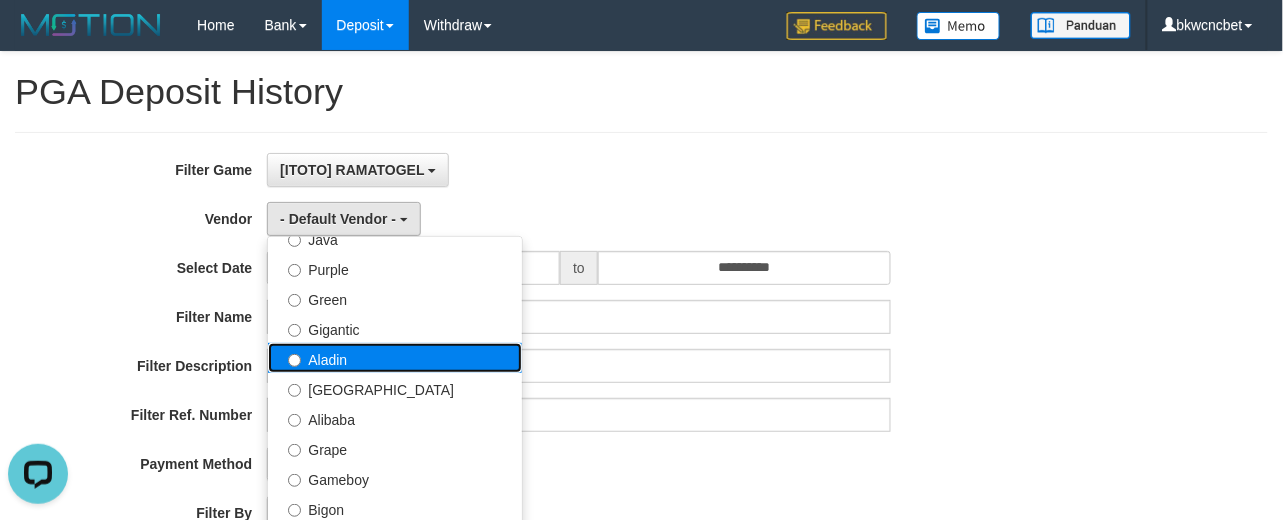 click on "Aladin" at bounding box center (395, 358) 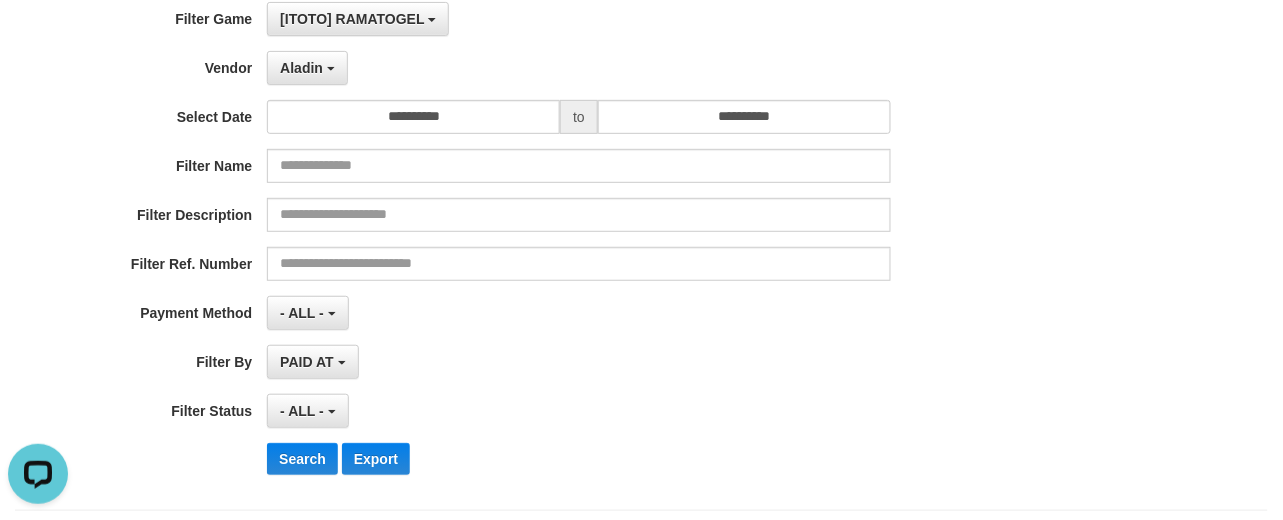 scroll, scrollTop: 208, scrollLeft: 0, axis: vertical 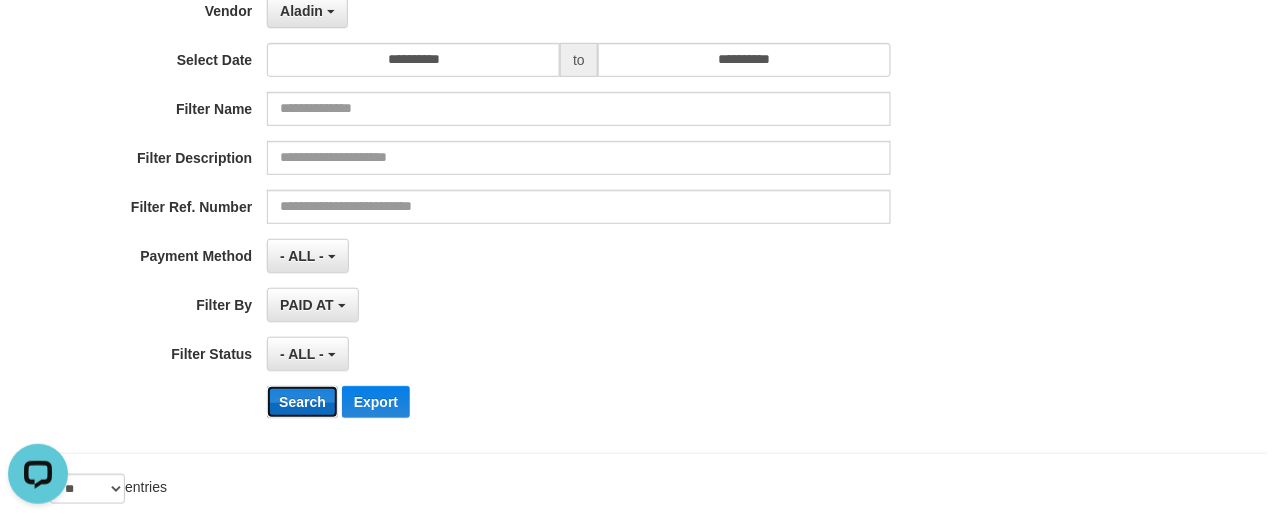 click on "Search" at bounding box center [302, 402] 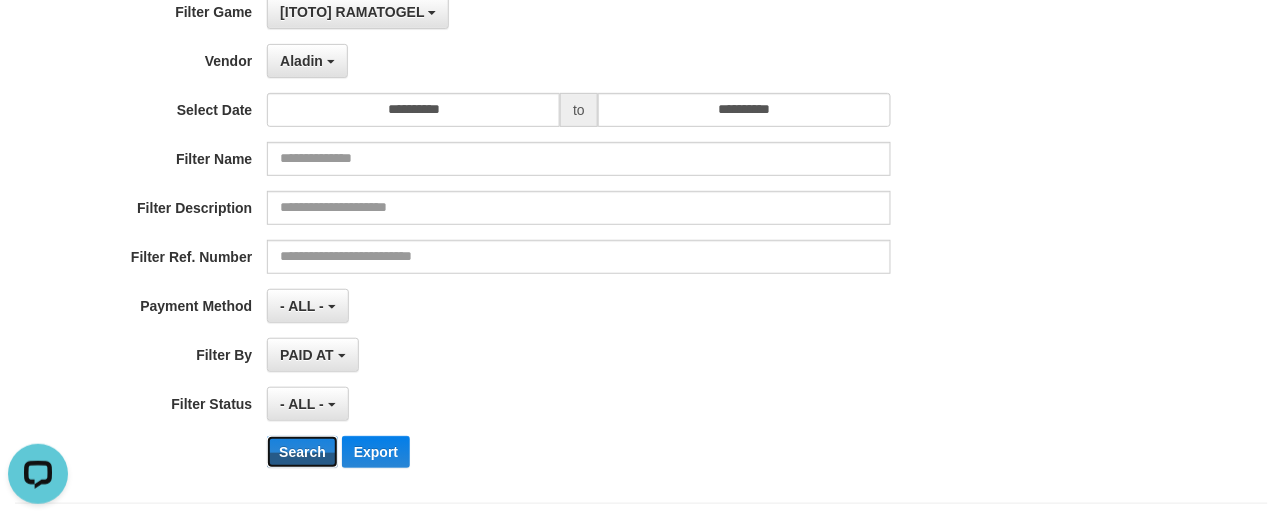 scroll, scrollTop: 0, scrollLeft: 0, axis: both 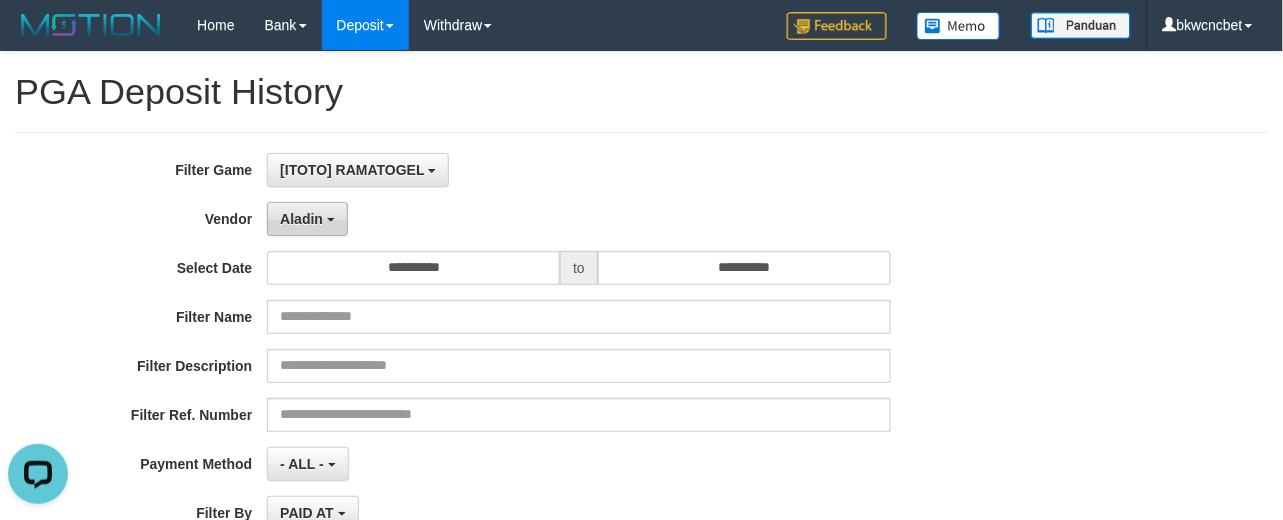 click on "Aladin" at bounding box center [301, 219] 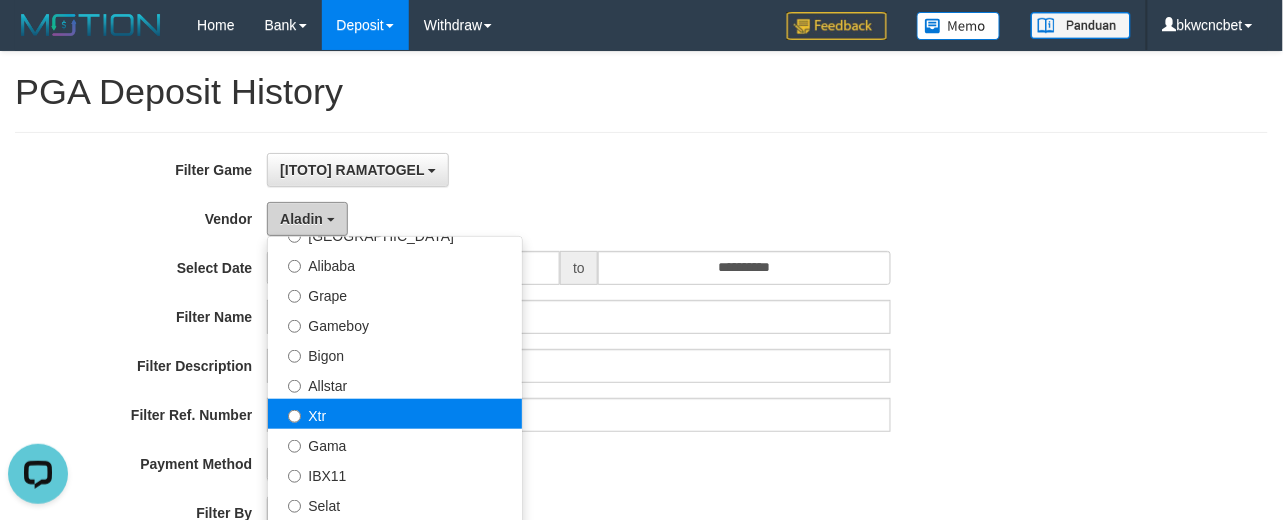 scroll, scrollTop: 417, scrollLeft: 0, axis: vertical 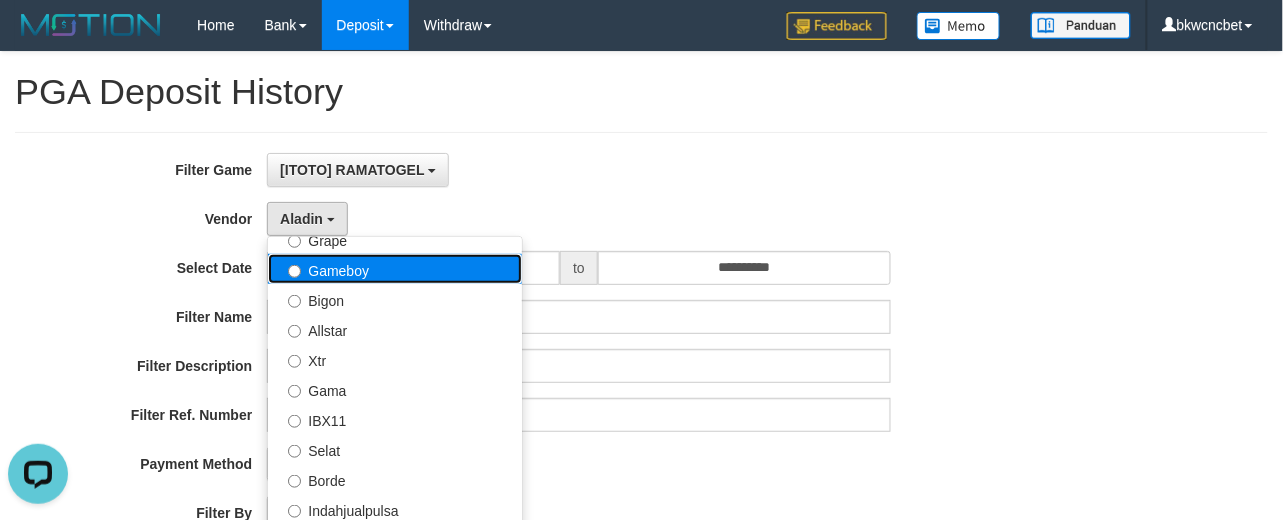 click on "Gameboy" at bounding box center (395, 269) 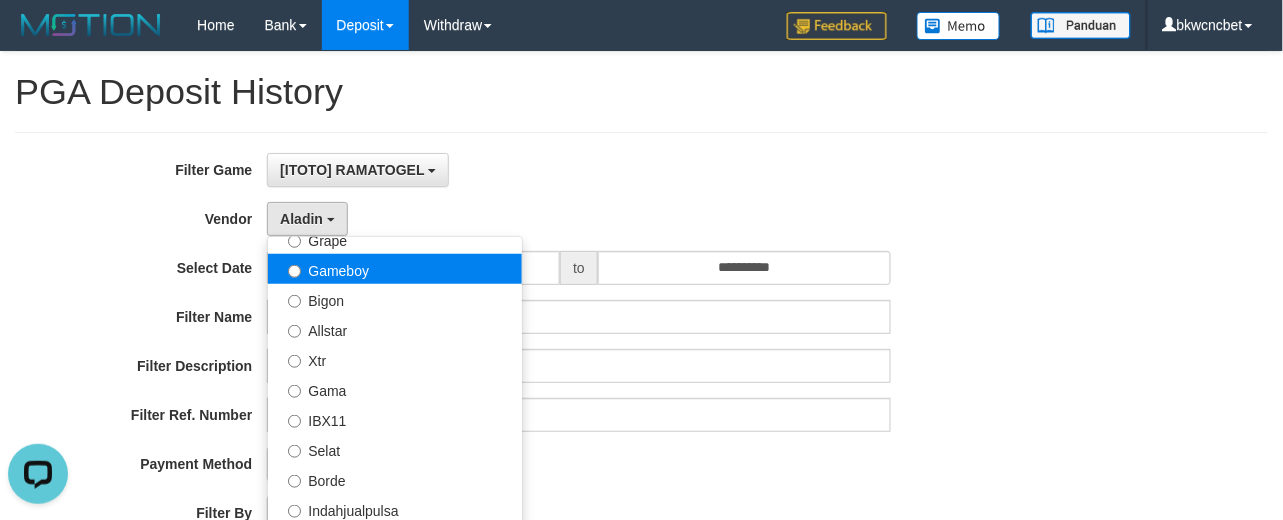 select on "**********" 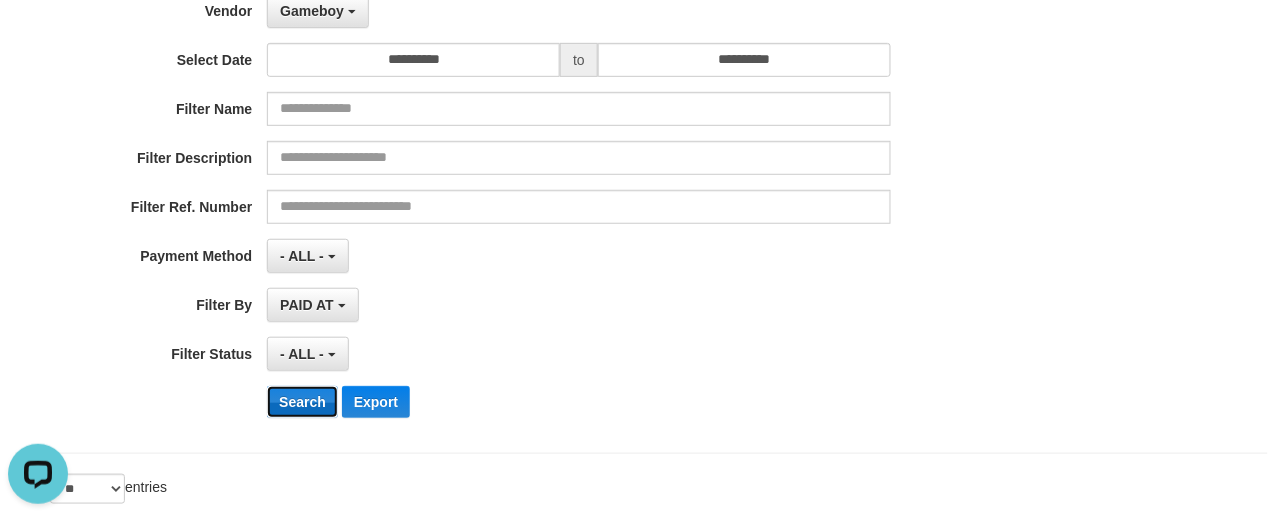 click on "Search" at bounding box center (302, 402) 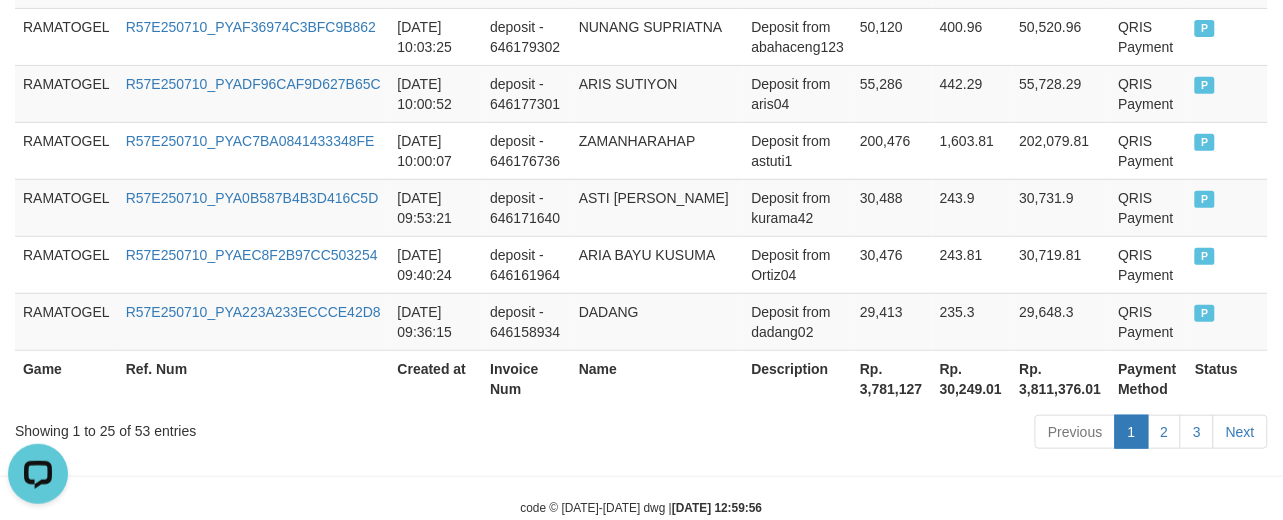 scroll, scrollTop: 1911, scrollLeft: 0, axis: vertical 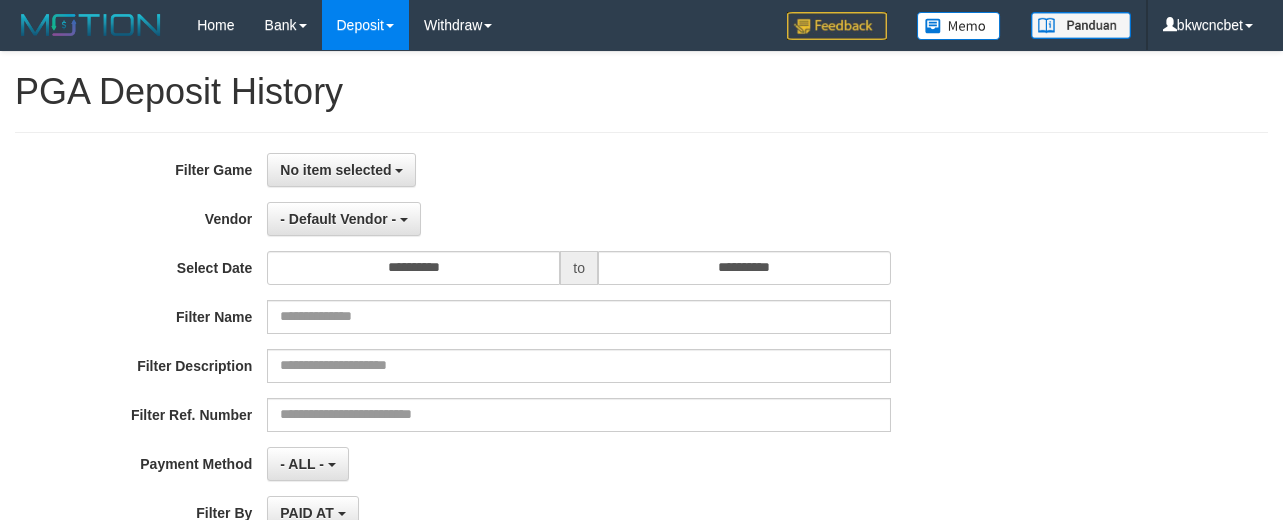 select 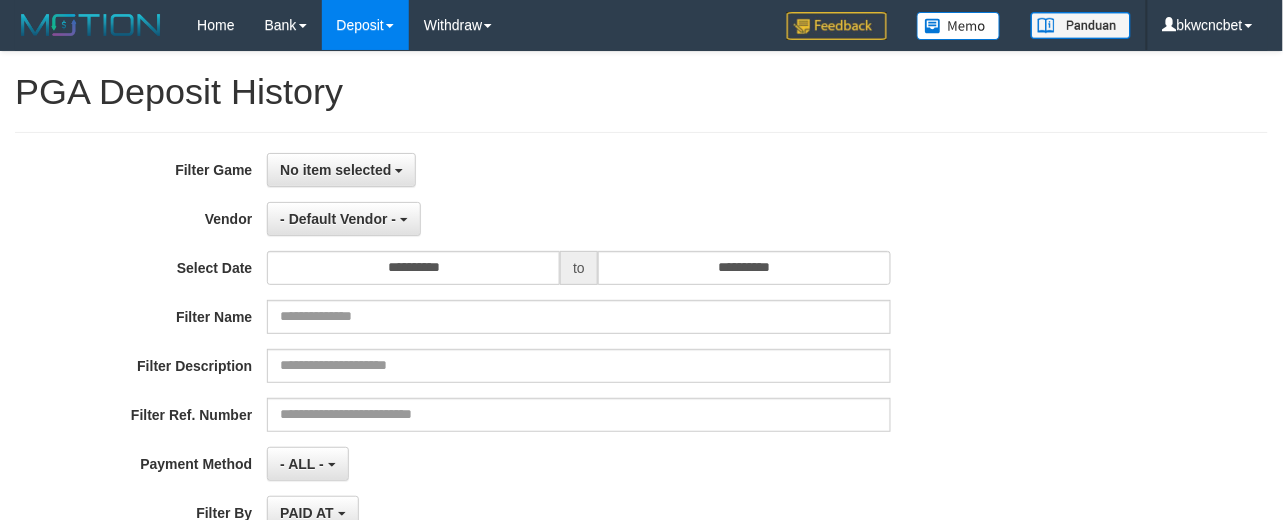 scroll, scrollTop: 405, scrollLeft: 0, axis: vertical 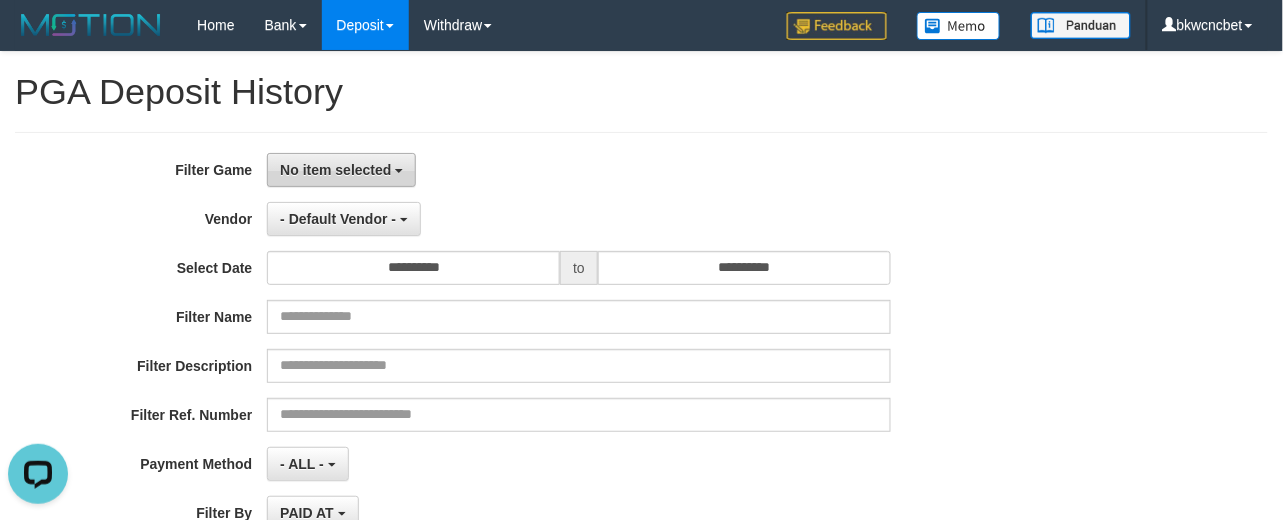 click on "No item selected" at bounding box center (341, 170) 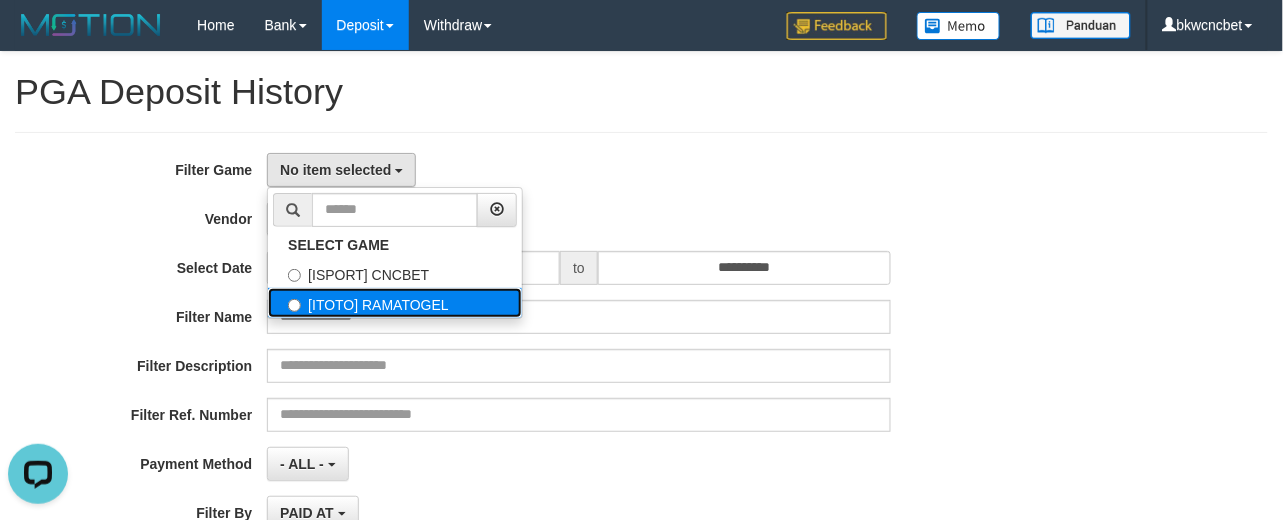 click on "[ITOTO] RAMATOGEL" at bounding box center [395, 303] 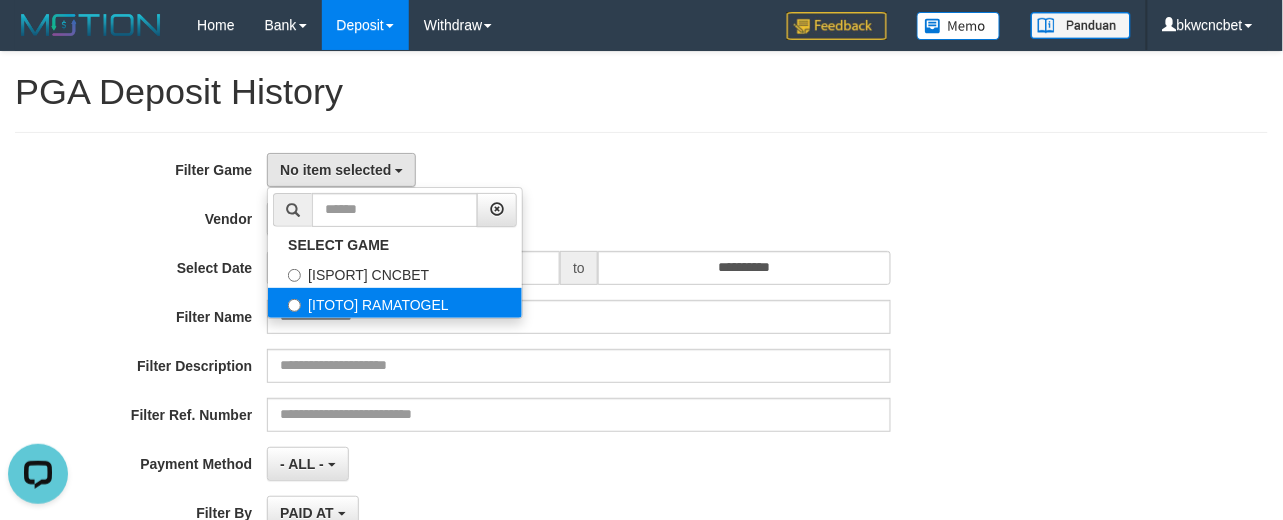 select on "****" 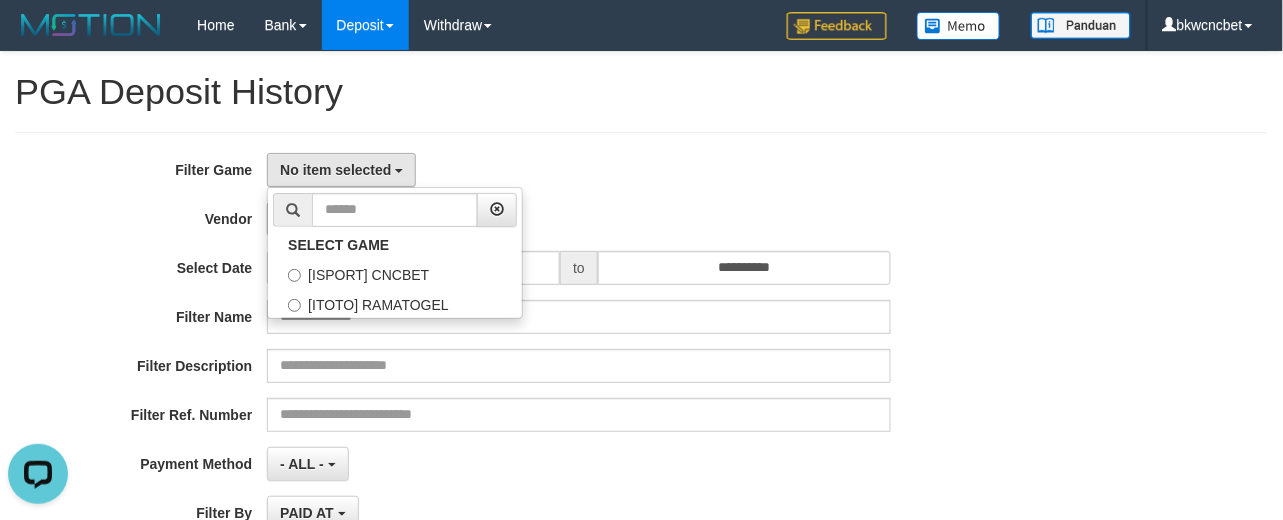 scroll, scrollTop: 35, scrollLeft: 0, axis: vertical 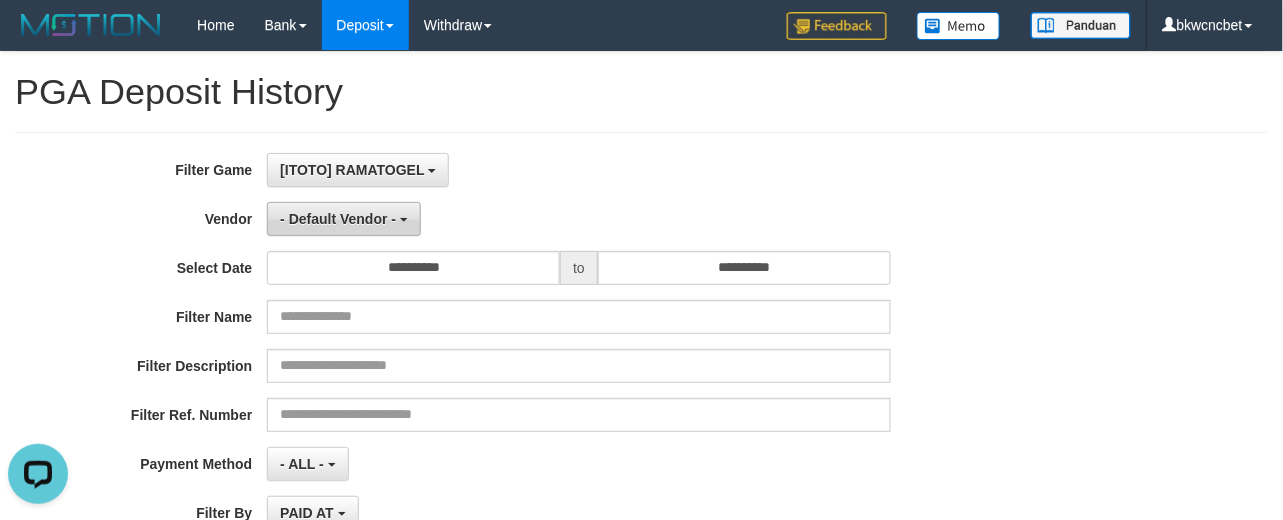 click on "- Default Vendor -" at bounding box center [344, 219] 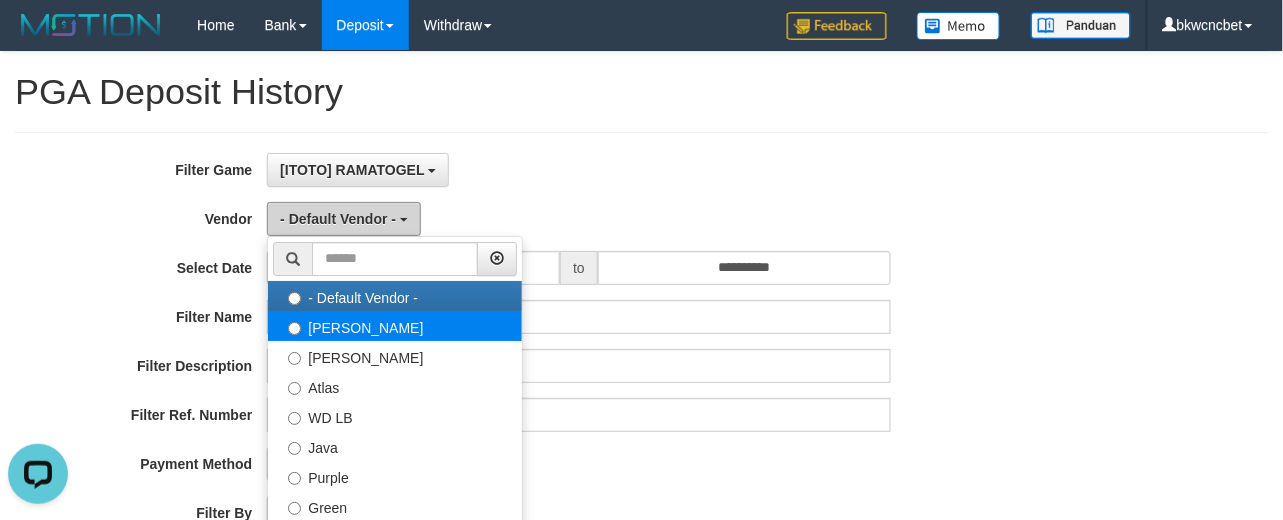 scroll, scrollTop: 208, scrollLeft: 0, axis: vertical 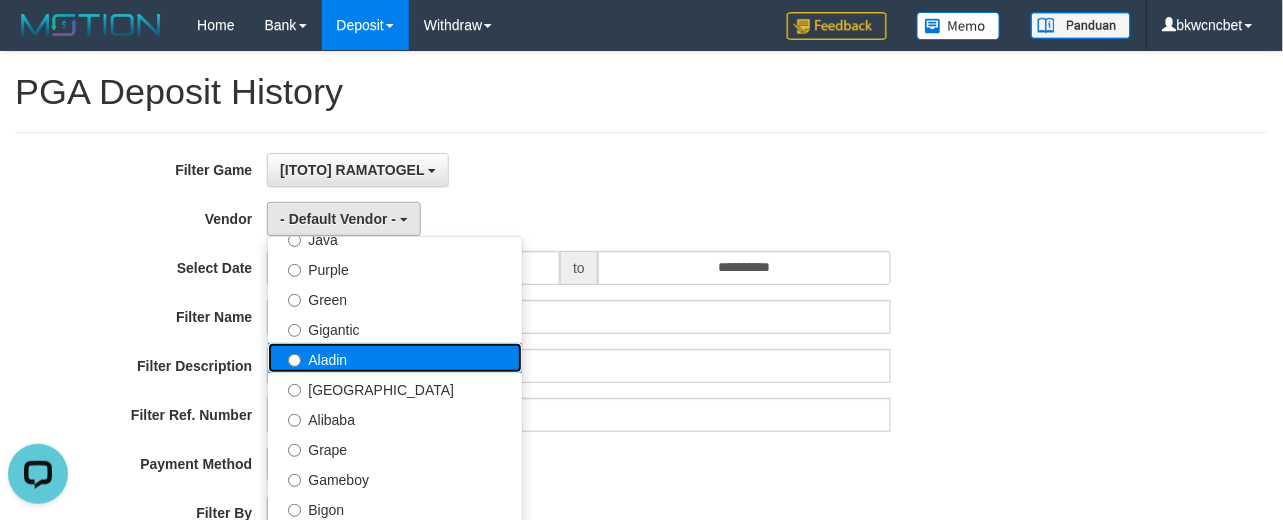 click on "Aladin" at bounding box center (395, 358) 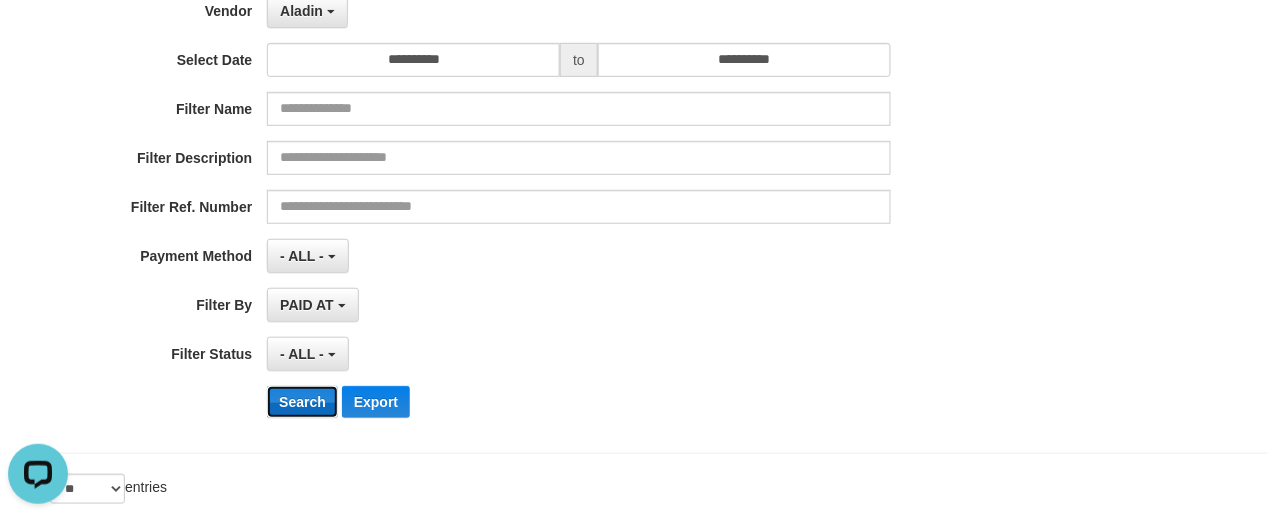click on "Search" at bounding box center (302, 402) 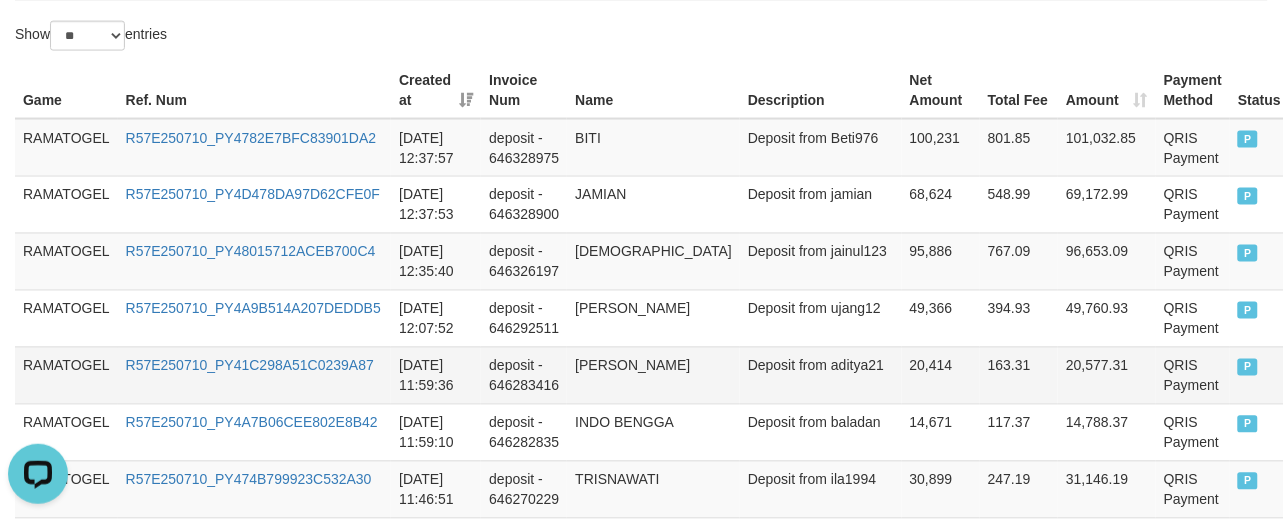scroll, scrollTop: 0, scrollLeft: 0, axis: both 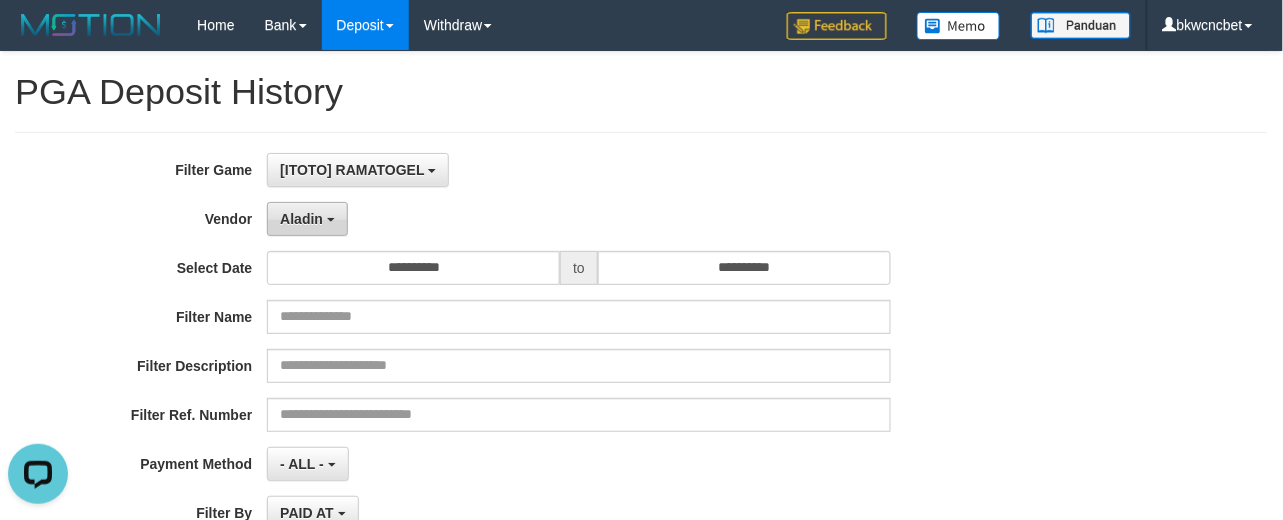 click on "Aladin" at bounding box center (301, 219) 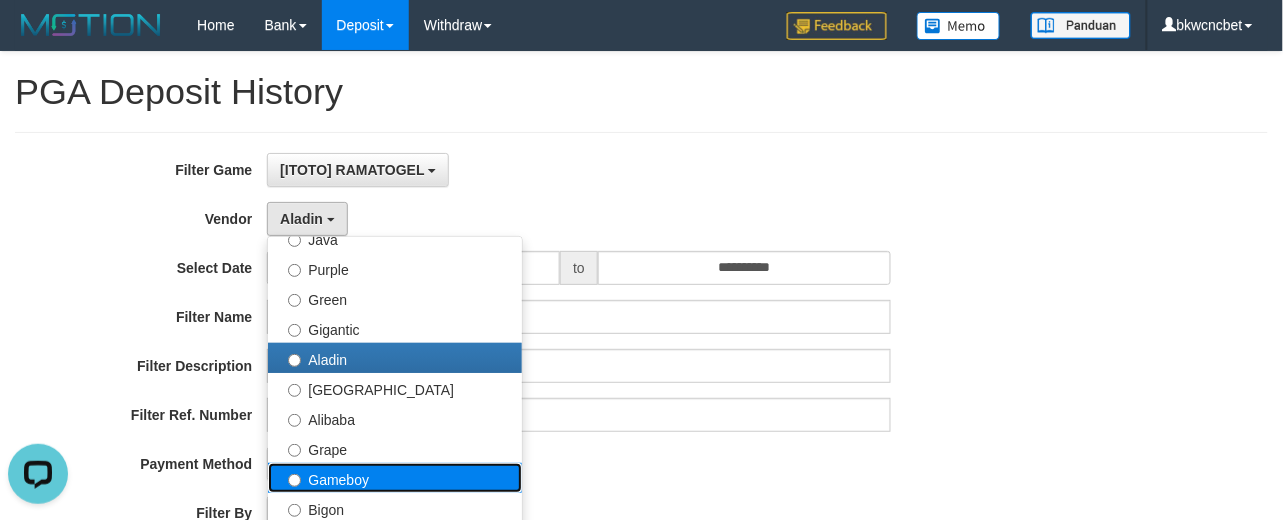 click on "Gameboy" at bounding box center [395, 478] 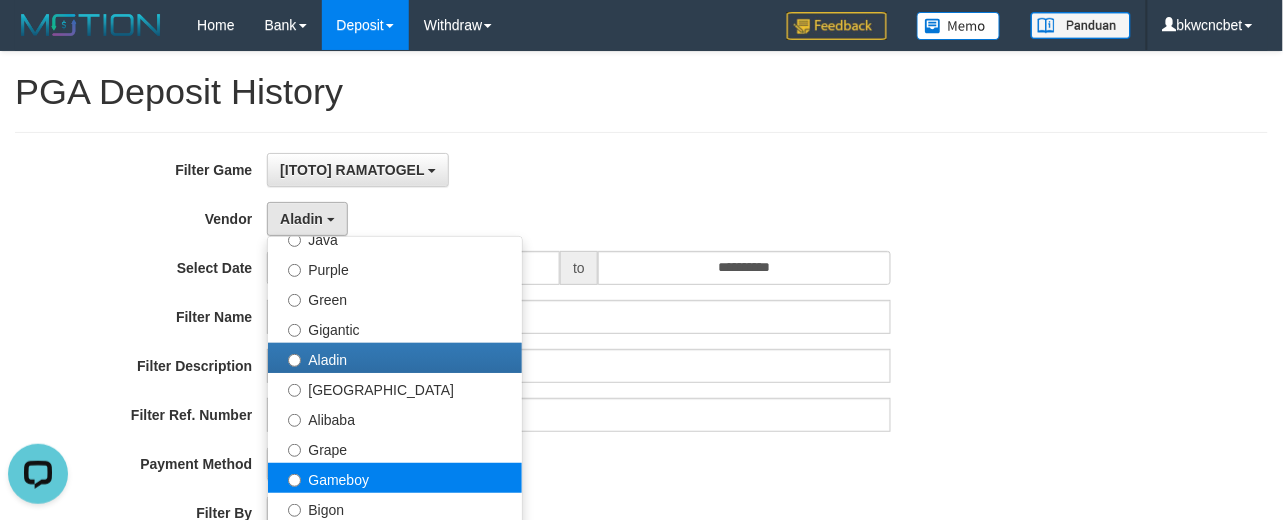 select on "**********" 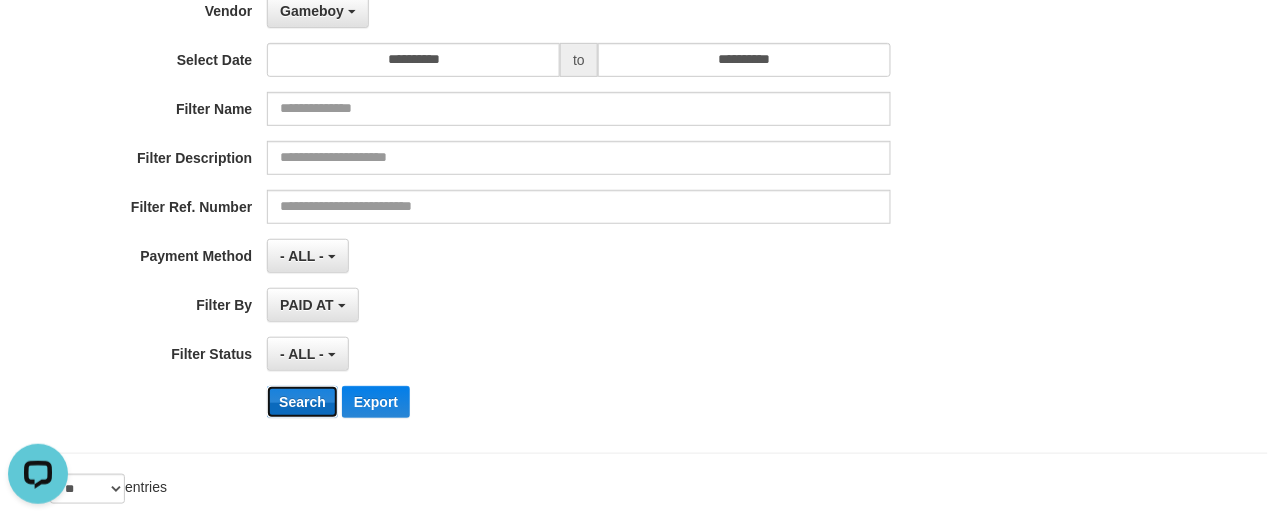 click on "Search" at bounding box center [302, 402] 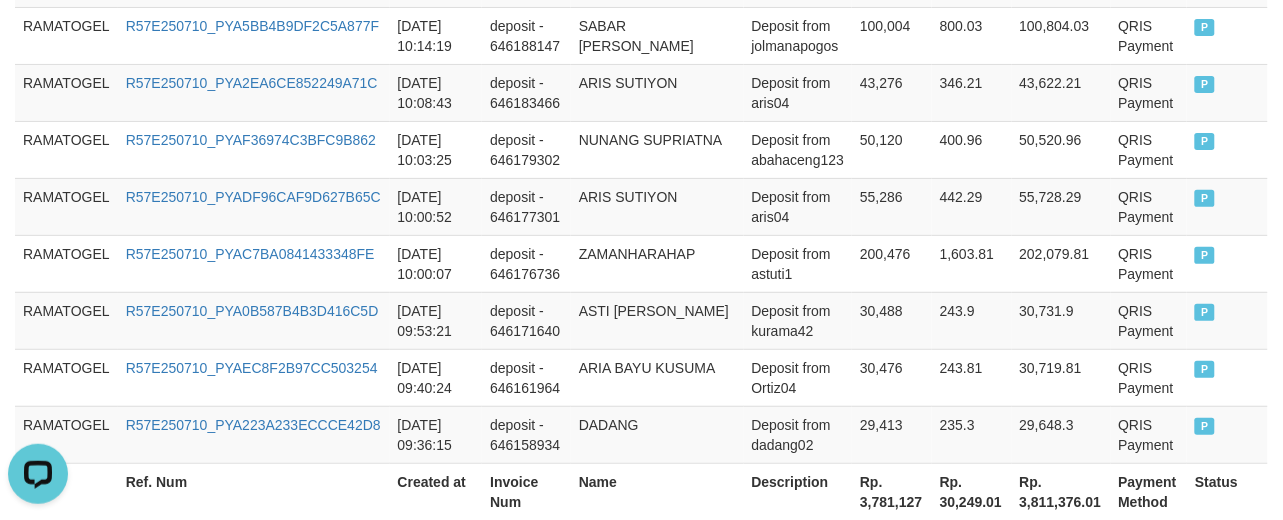 scroll, scrollTop: 1911, scrollLeft: 0, axis: vertical 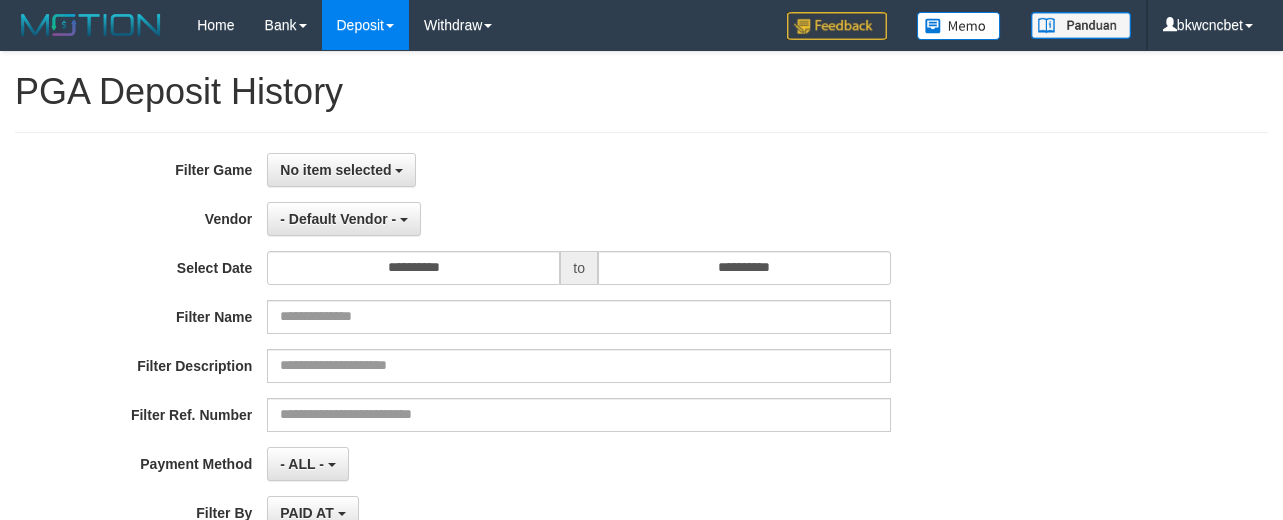 select 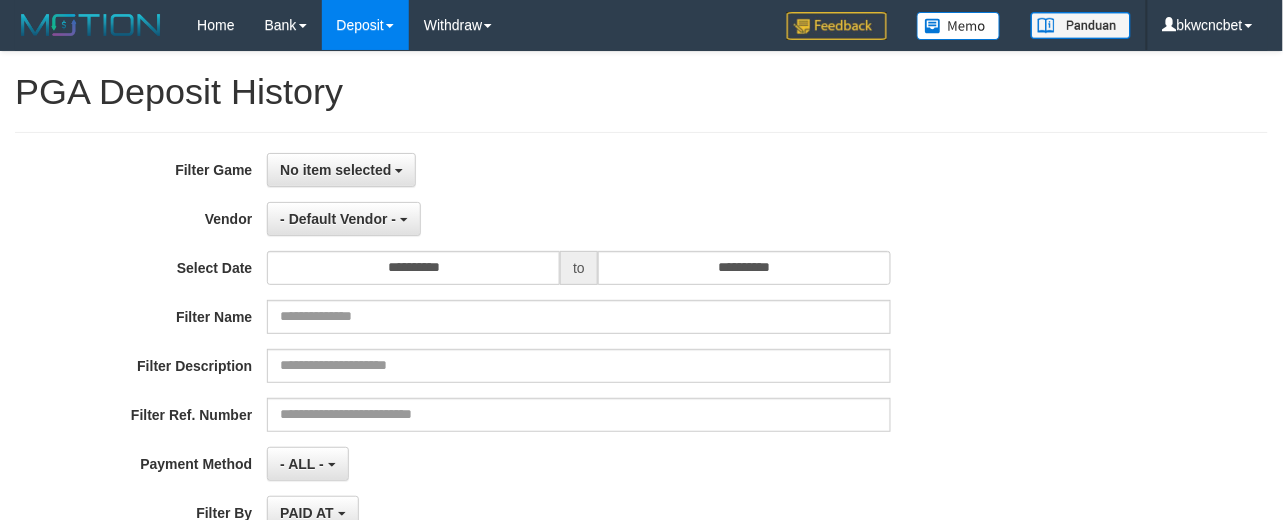 click on "**********" at bounding box center [534, 397] 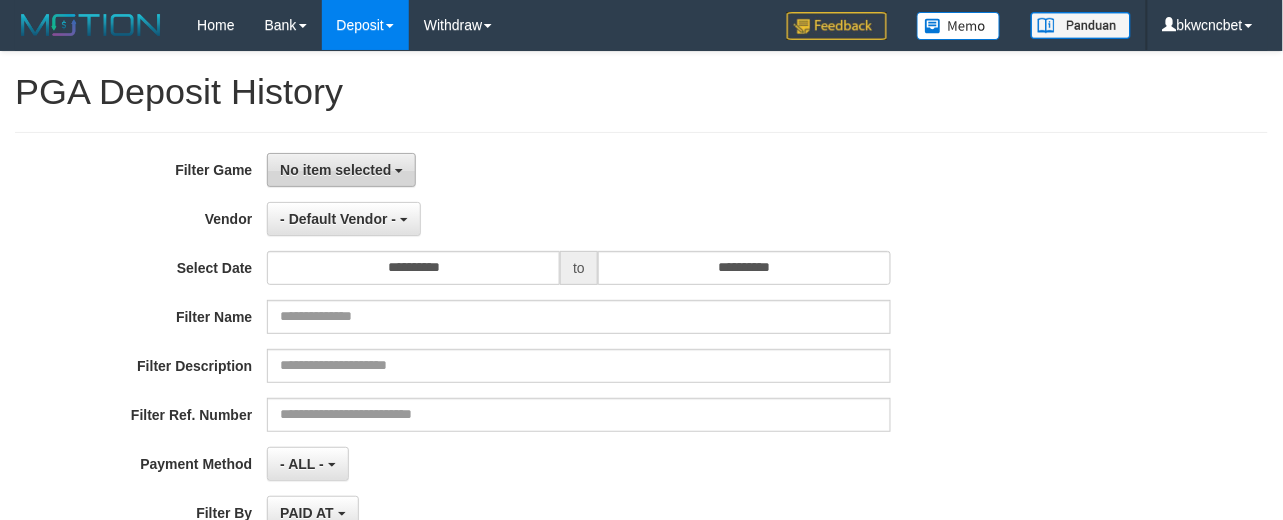 click on "No item selected" at bounding box center [335, 170] 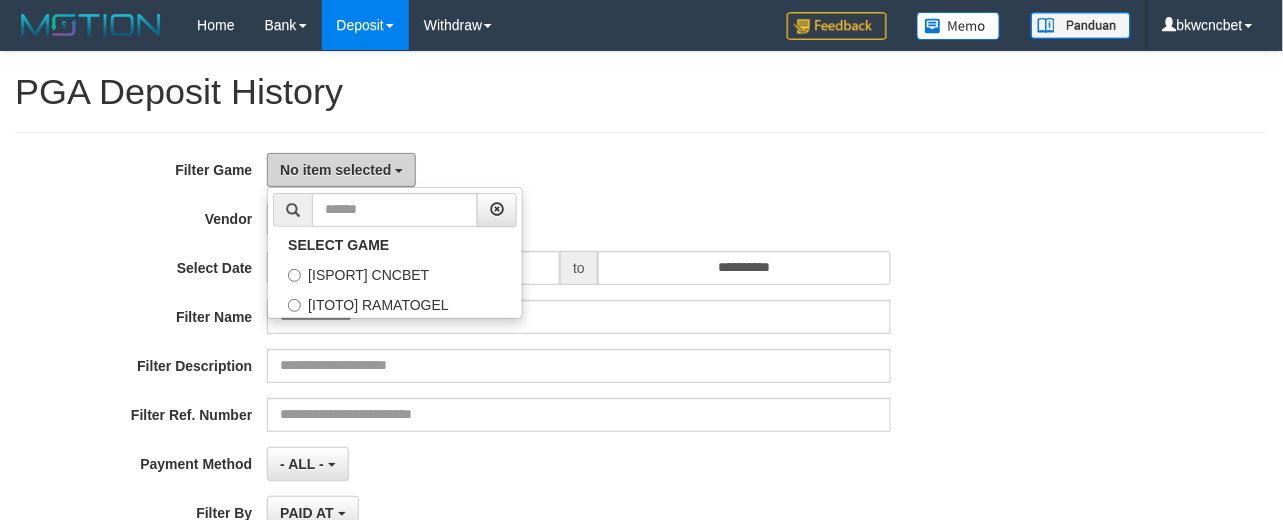 scroll, scrollTop: 405, scrollLeft: 0, axis: vertical 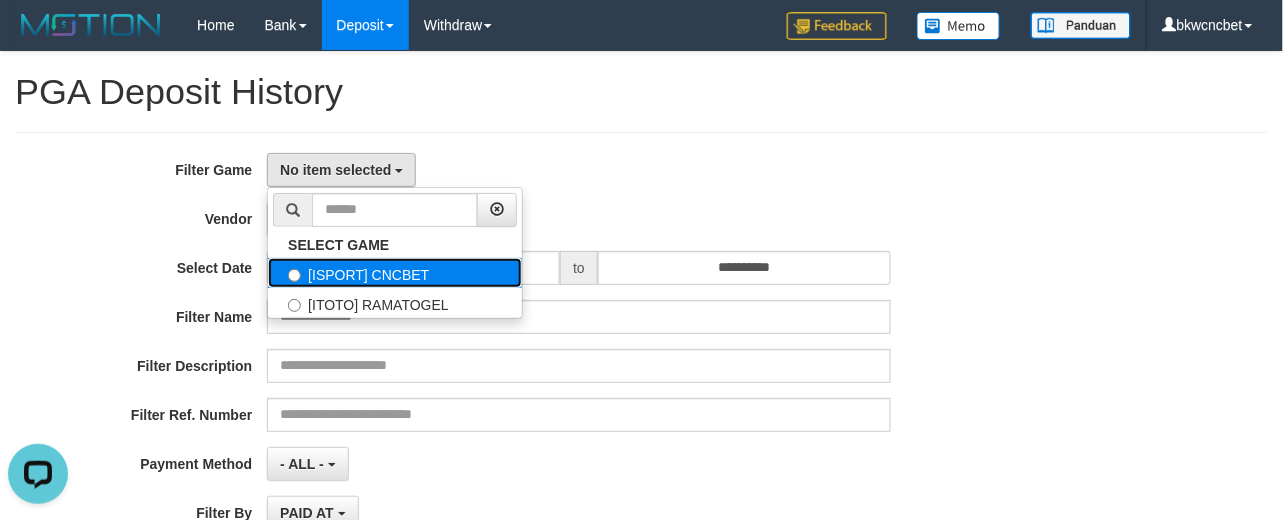 click on "[ISPORT] CNCBET" at bounding box center [395, 273] 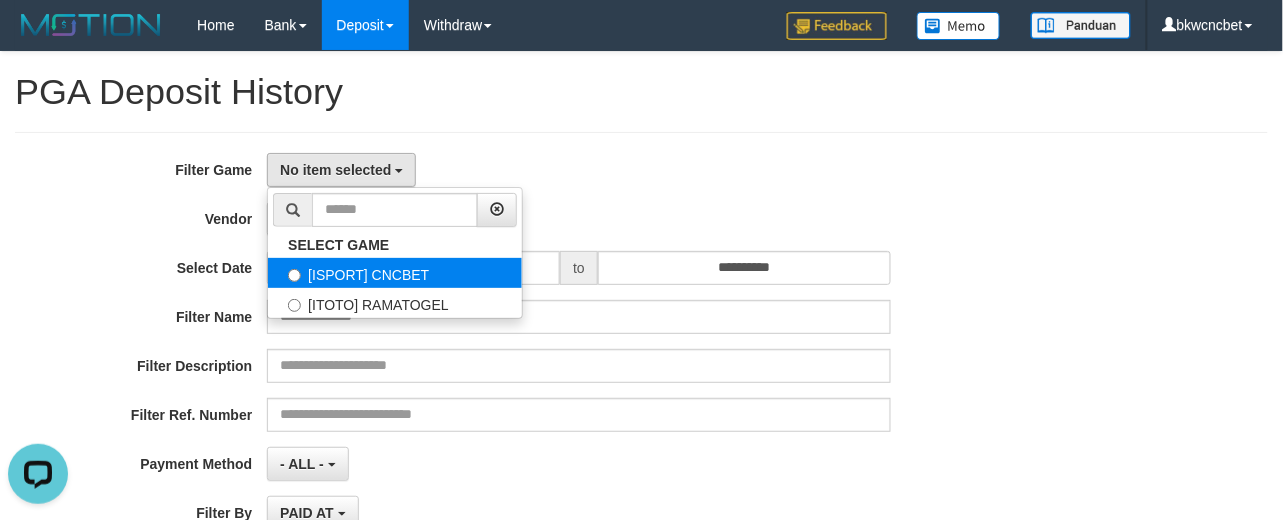 select on "****" 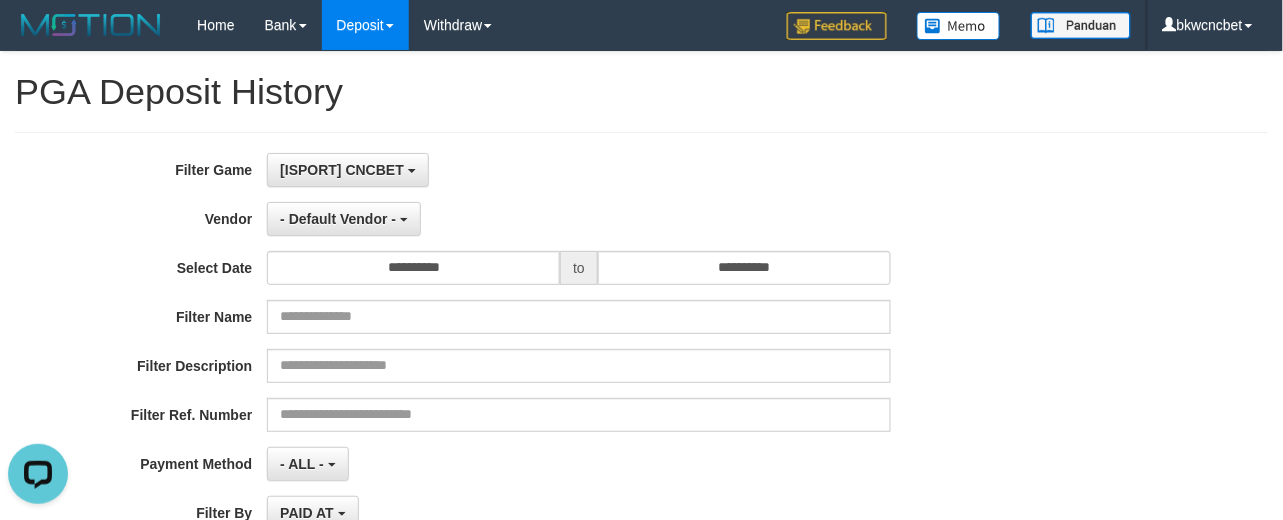 scroll, scrollTop: 17, scrollLeft: 0, axis: vertical 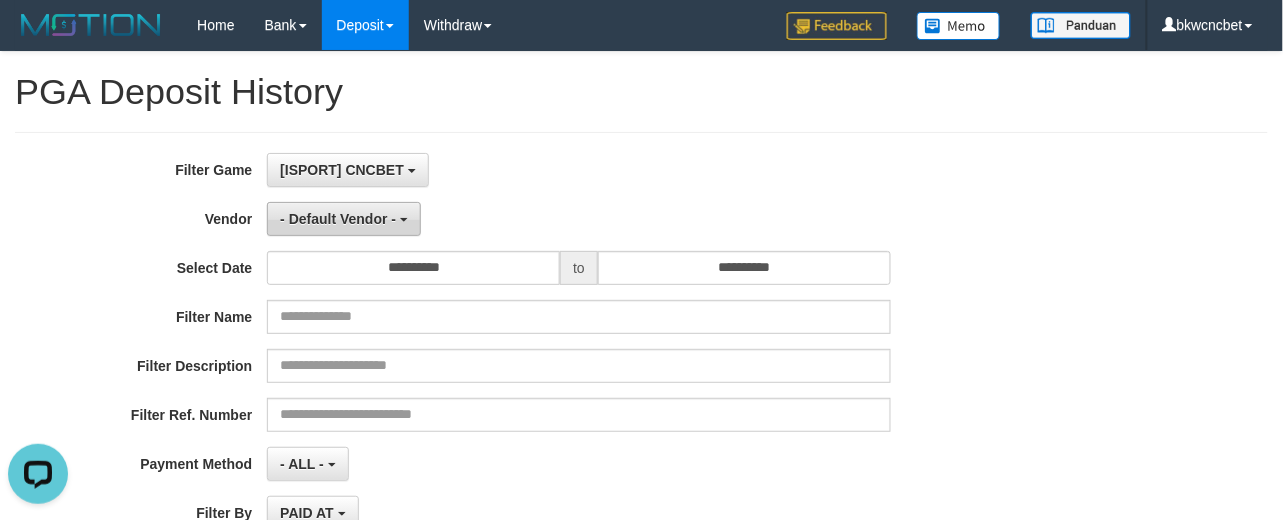 click on "- Default Vendor -" at bounding box center [338, 219] 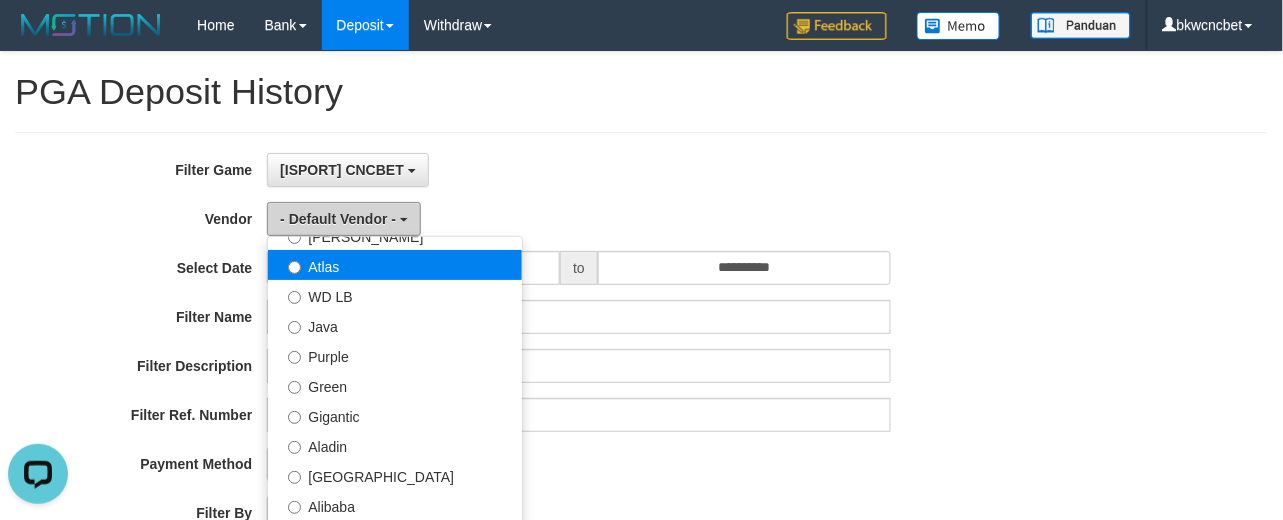 scroll, scrollTop: 208, scrollLeft: 0, axis: vertical 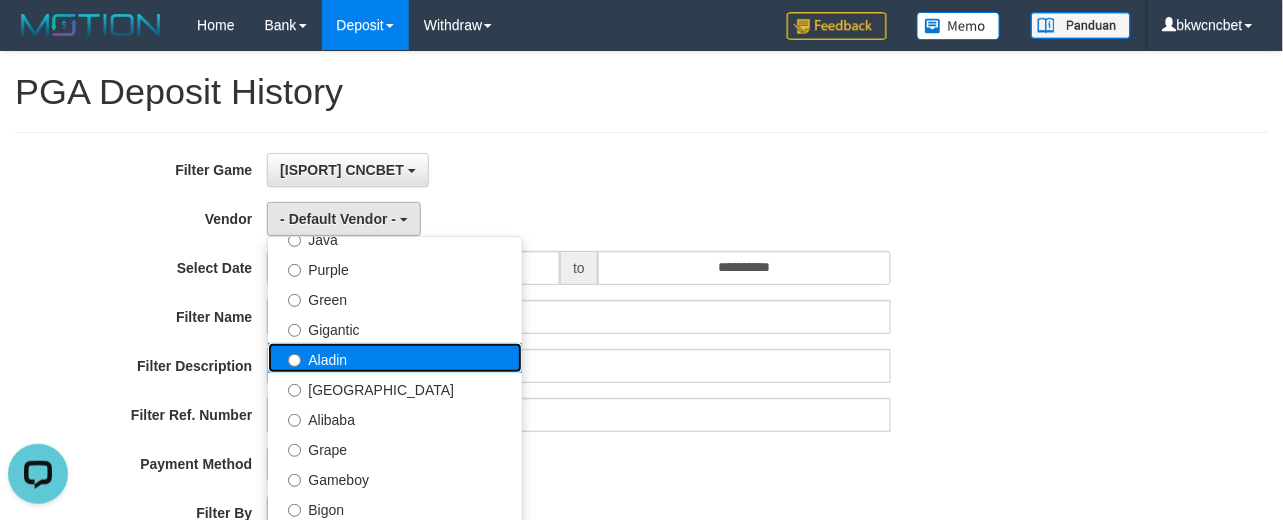 click on "Aladin" at bounding box center [395, 358] 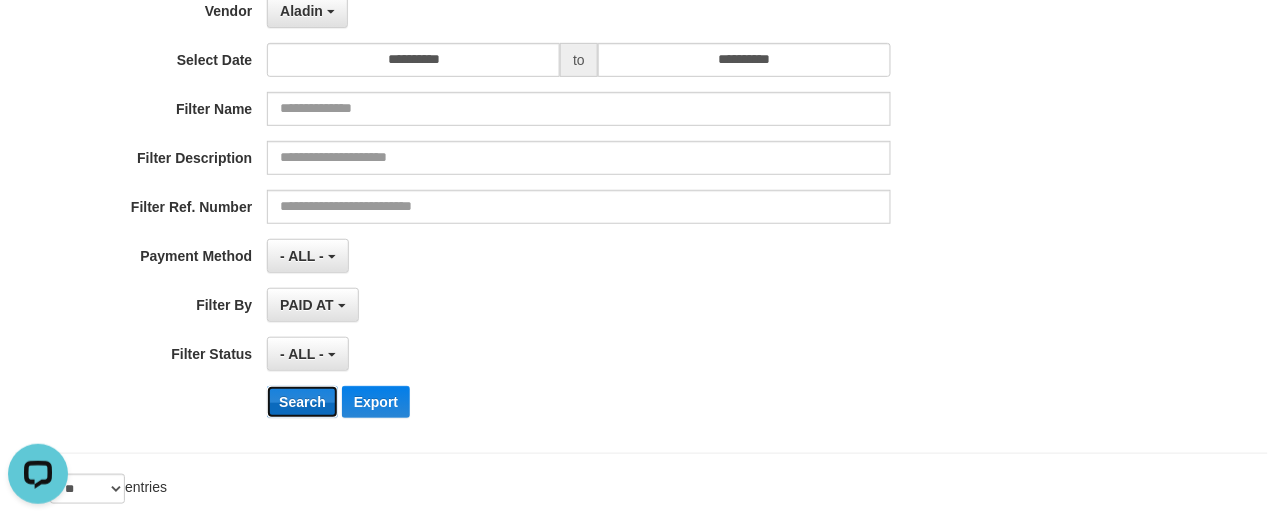 click on "Search" at bounding box center [302, 402] 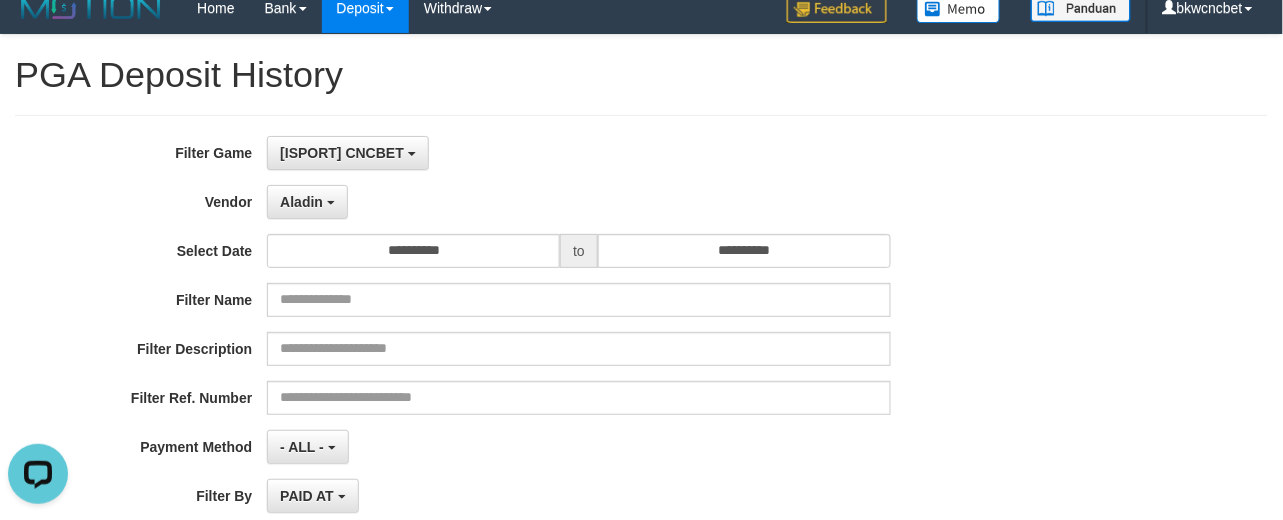 scroll, scrollTop: 0, scrollLeft: 0, axis: both 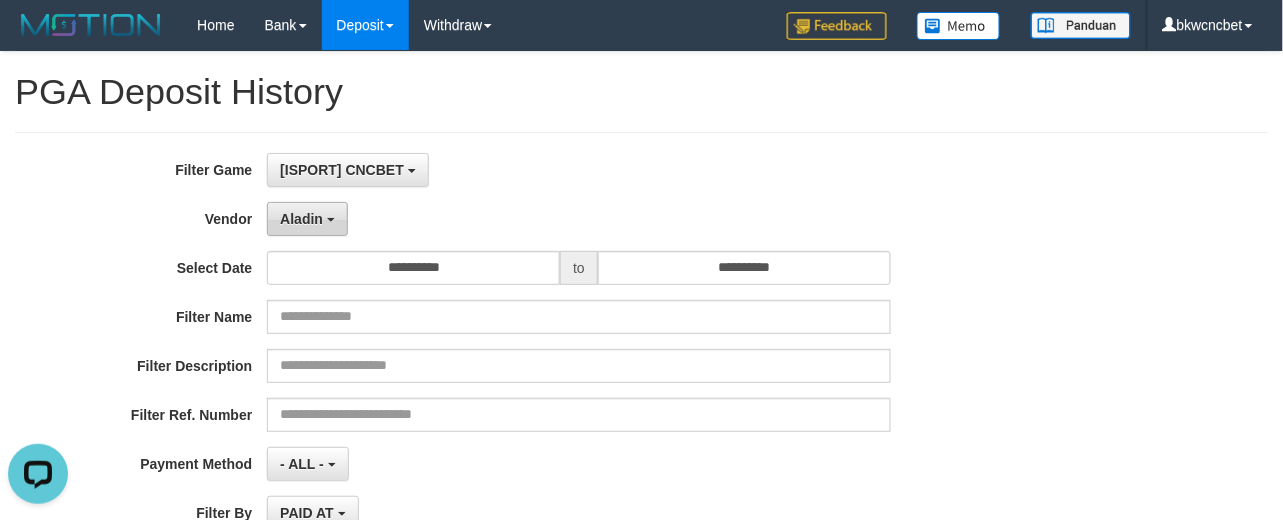 click on "Aladin" at bounding box center (301, 219) 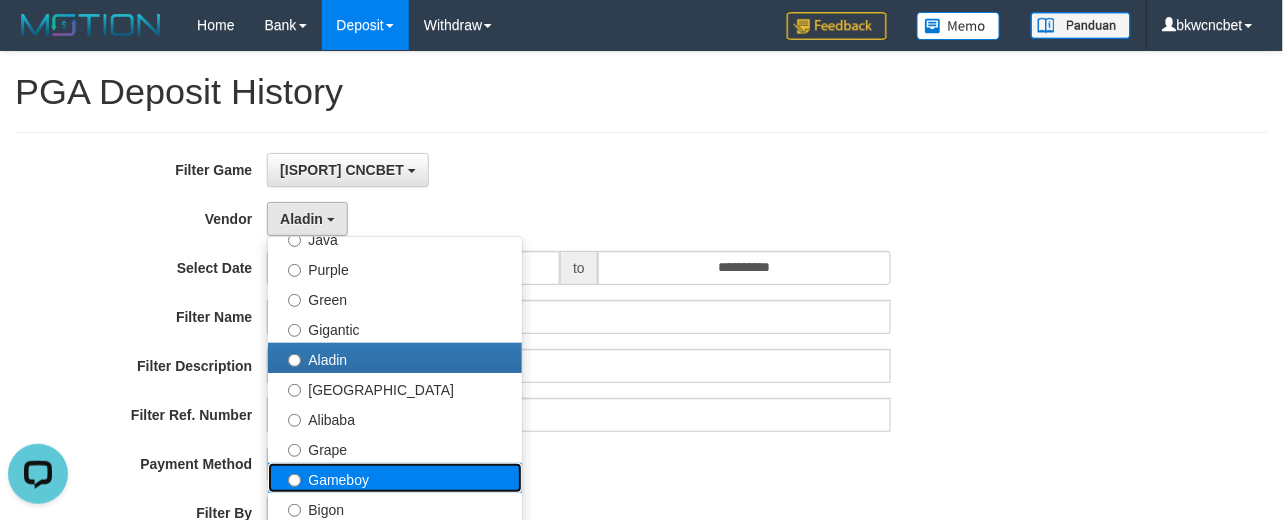 click on "Gameboy" at bounding box center (395, 478) 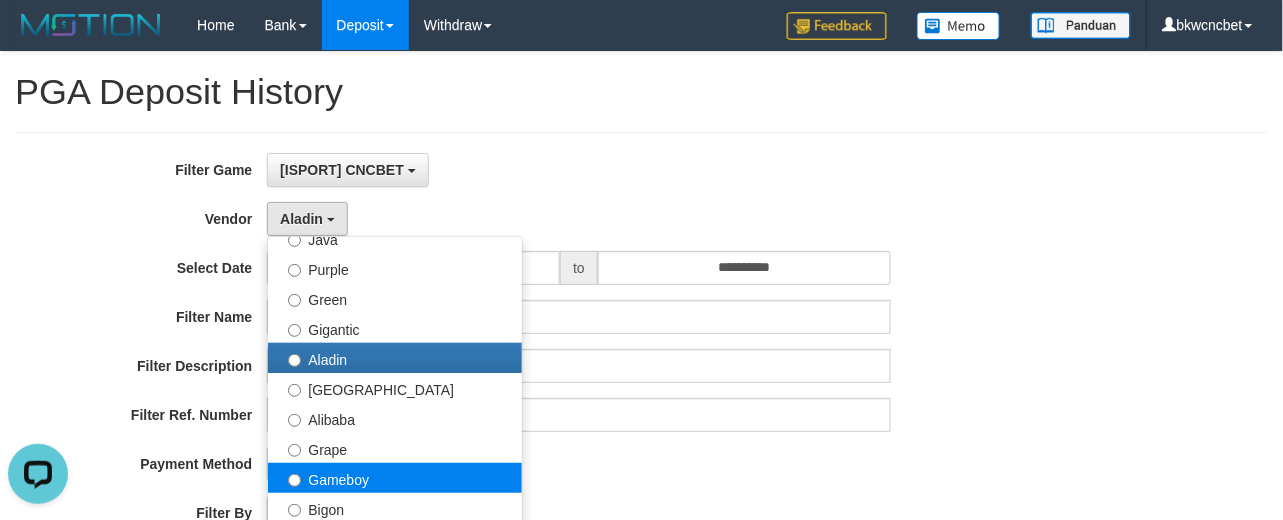 select on "**********" 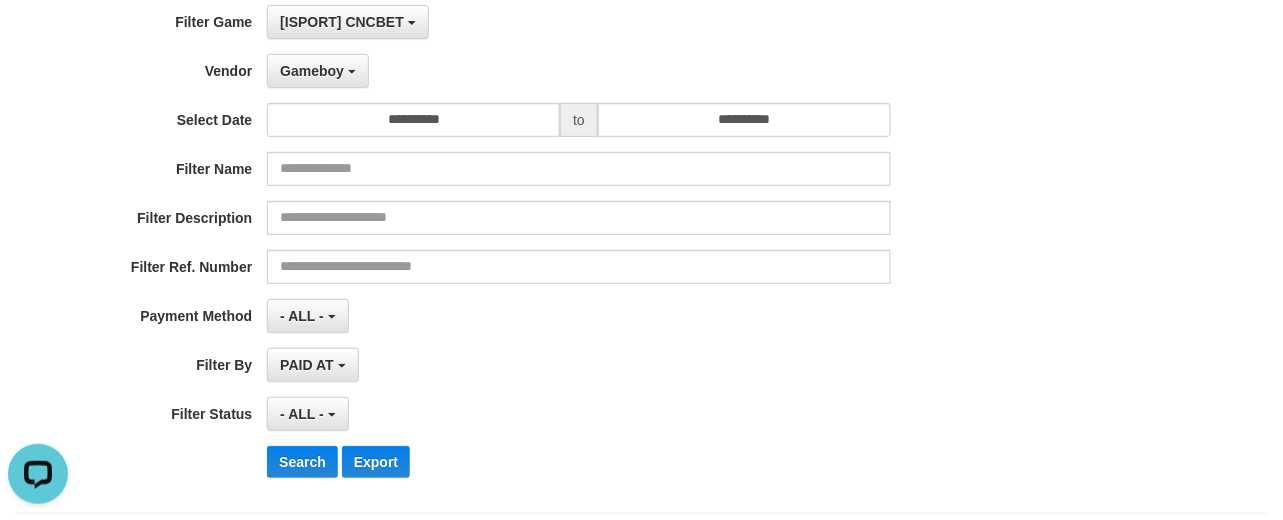 scroll, scrollTop: 208, scrollLeft: 0, axis: vertical 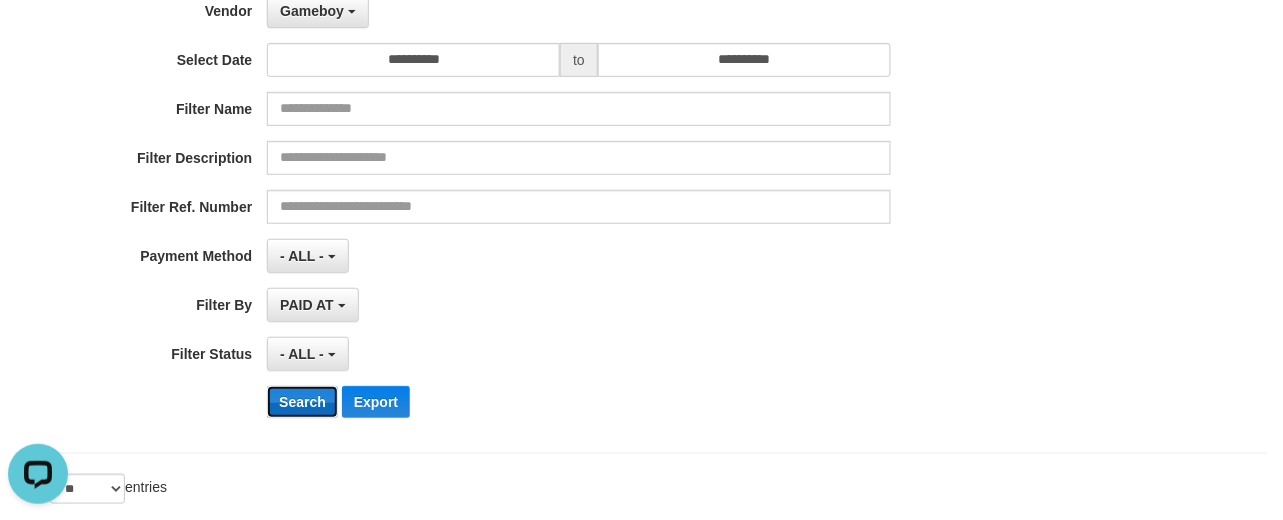 click on "Search" at bounding box center [302, 402] 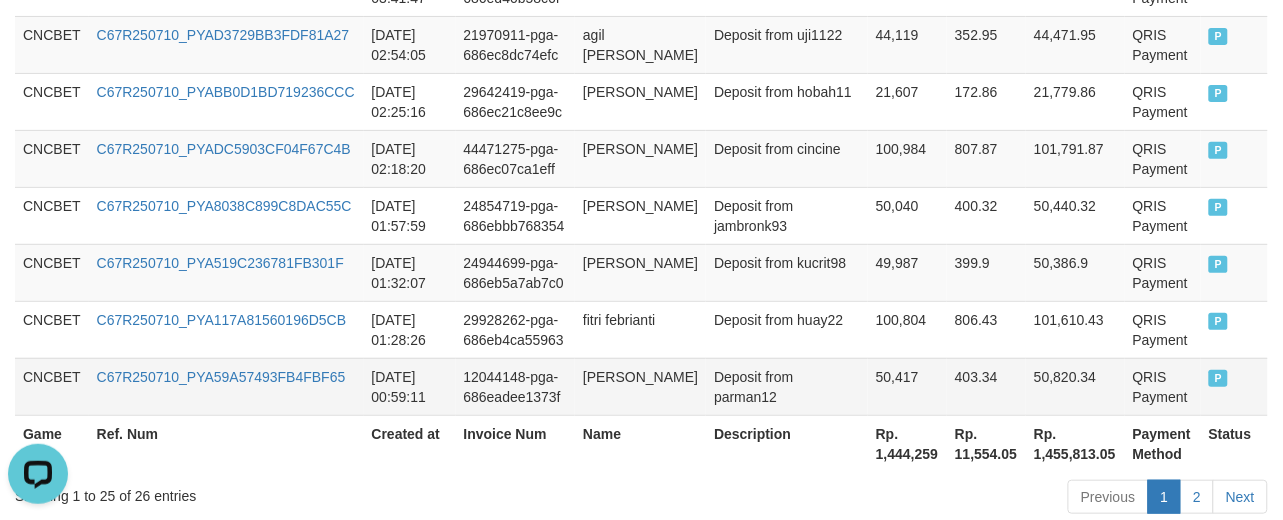 scroll, scrollTop: 1971, scrollLeft: 0, axis: vertical 